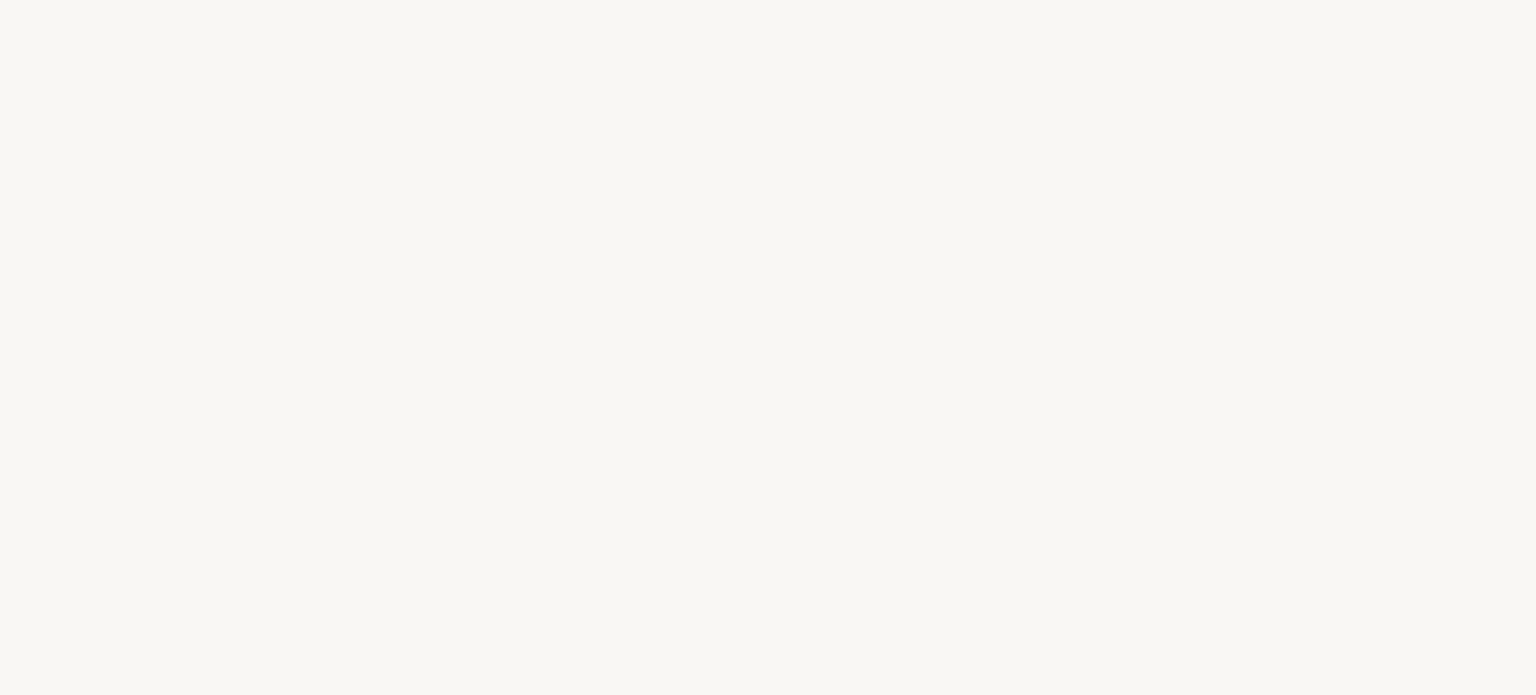 select on "PT" 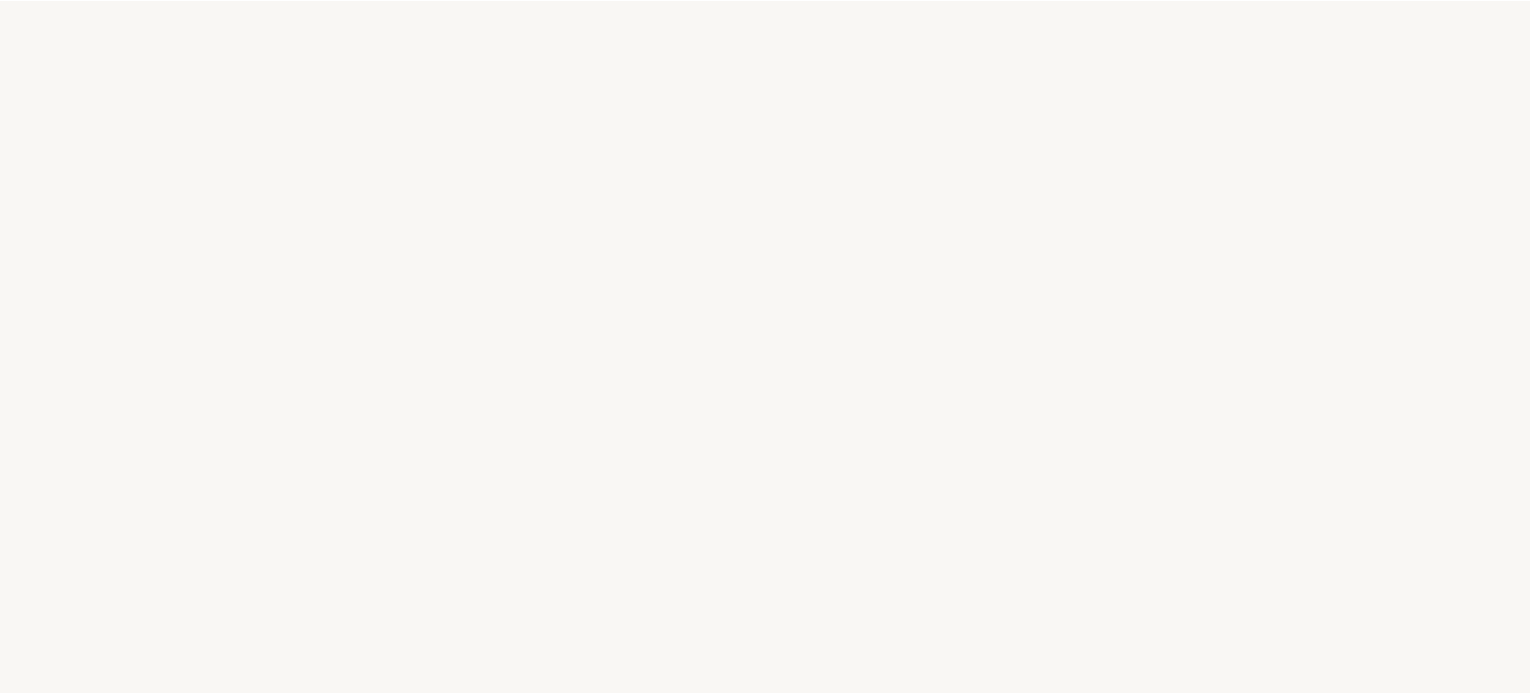 scroll, scrollTop: 0, scrollLeft: 0, axis: both 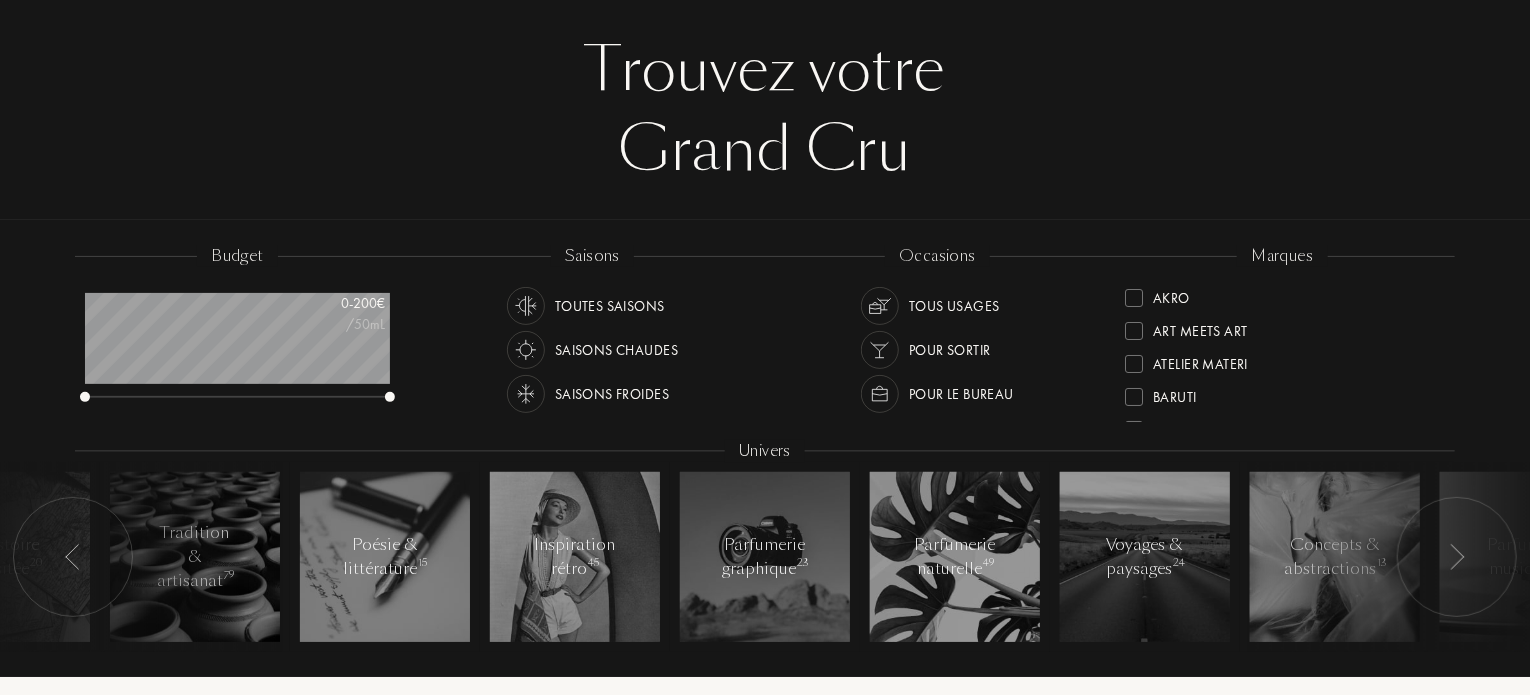 click at bounding box center [526, 350] 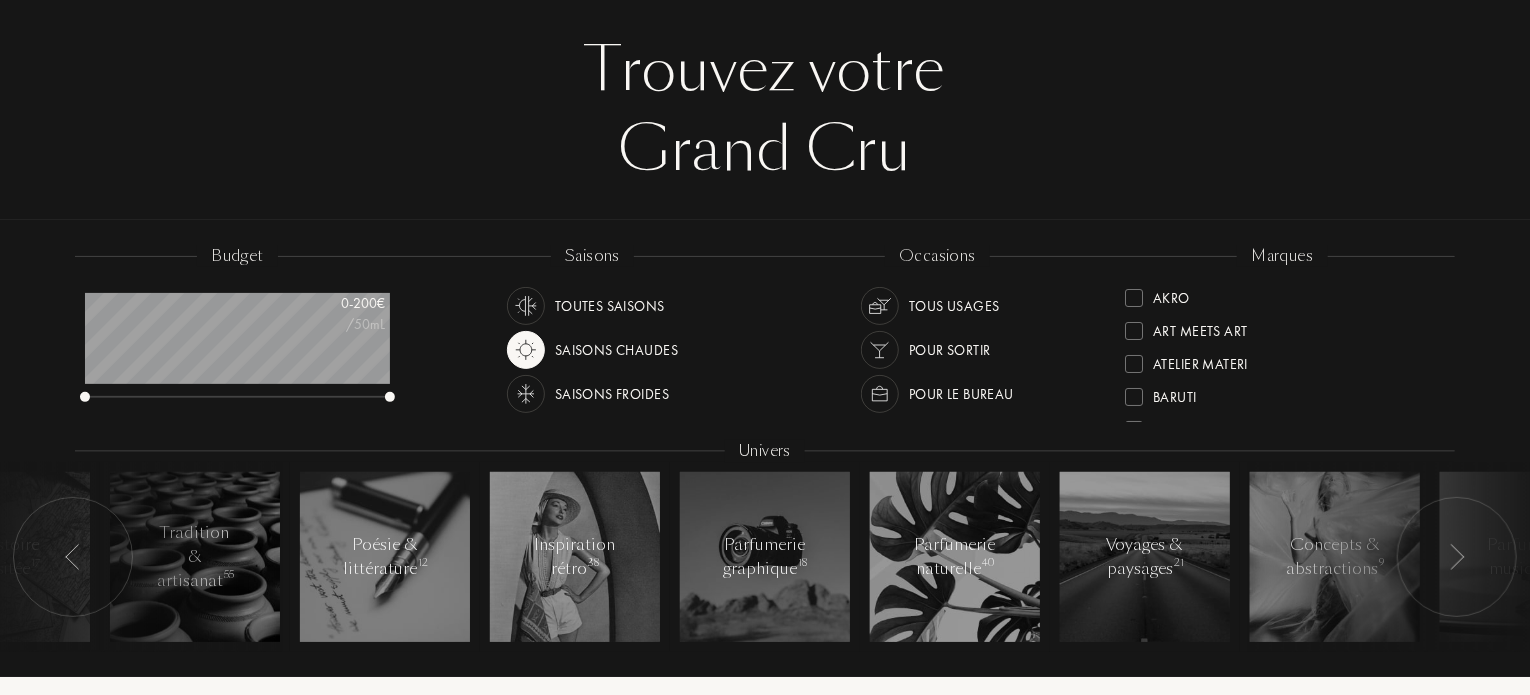 click at bounding box center [880, 306] 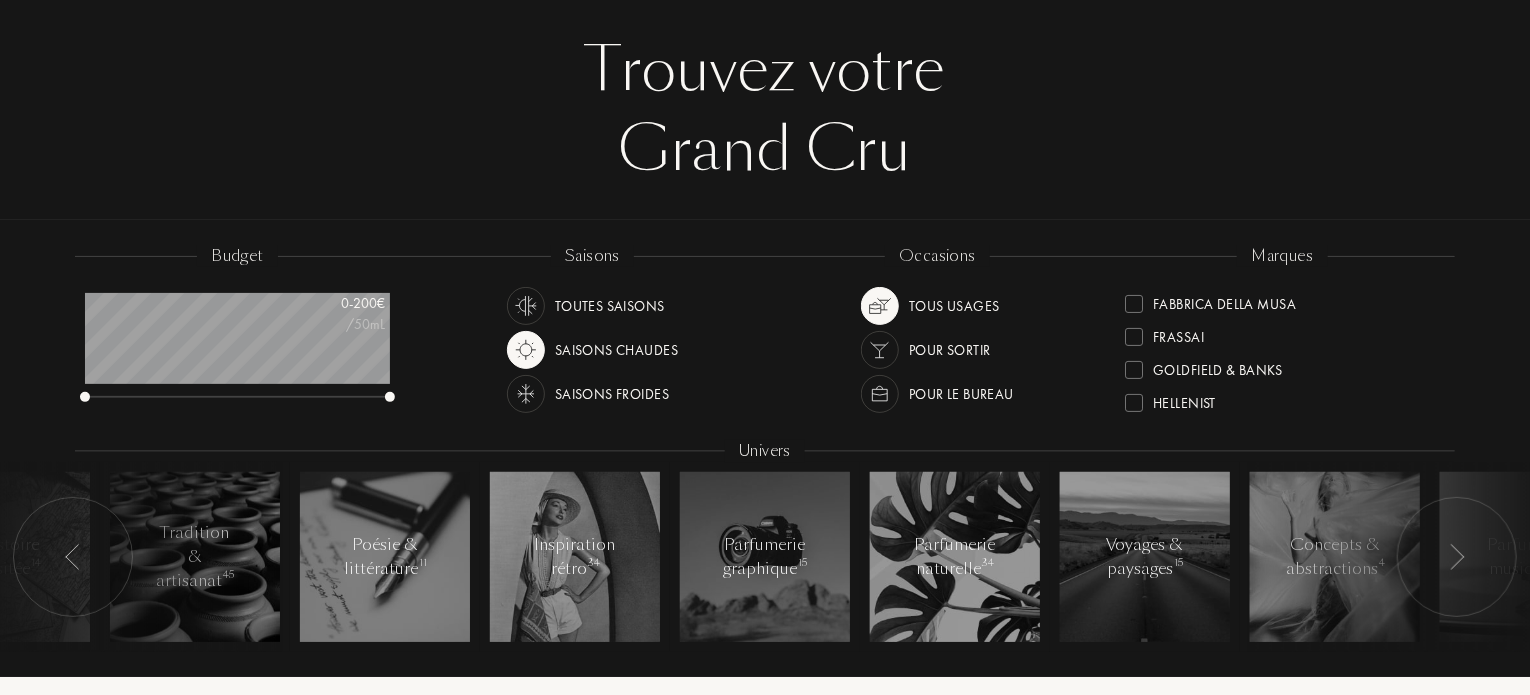 scroll, scrollTop: 300, scrollLeft: 0, axis: vertical 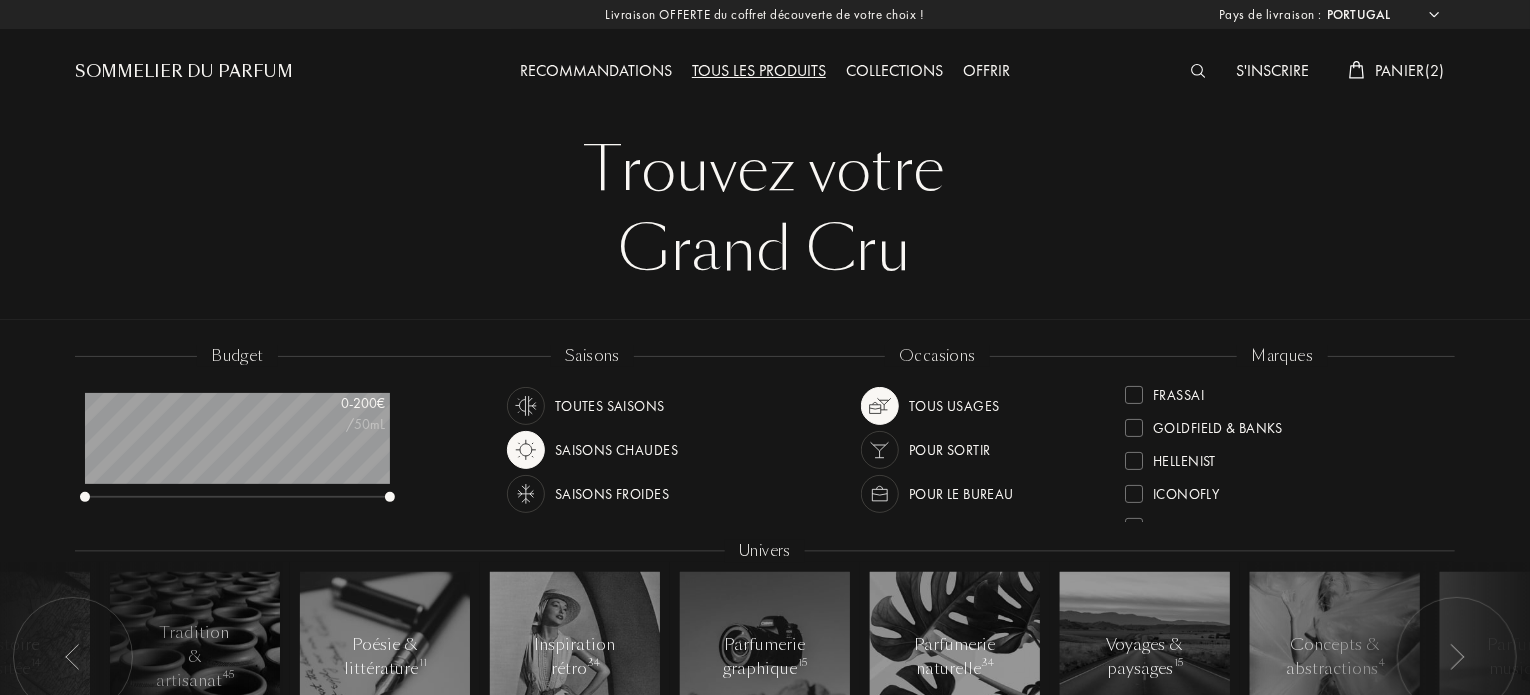 drag, startPoint x: 1439, startPoint y: 440, endPoint x: 1423, endPoint y: 479, distance: 42.154476 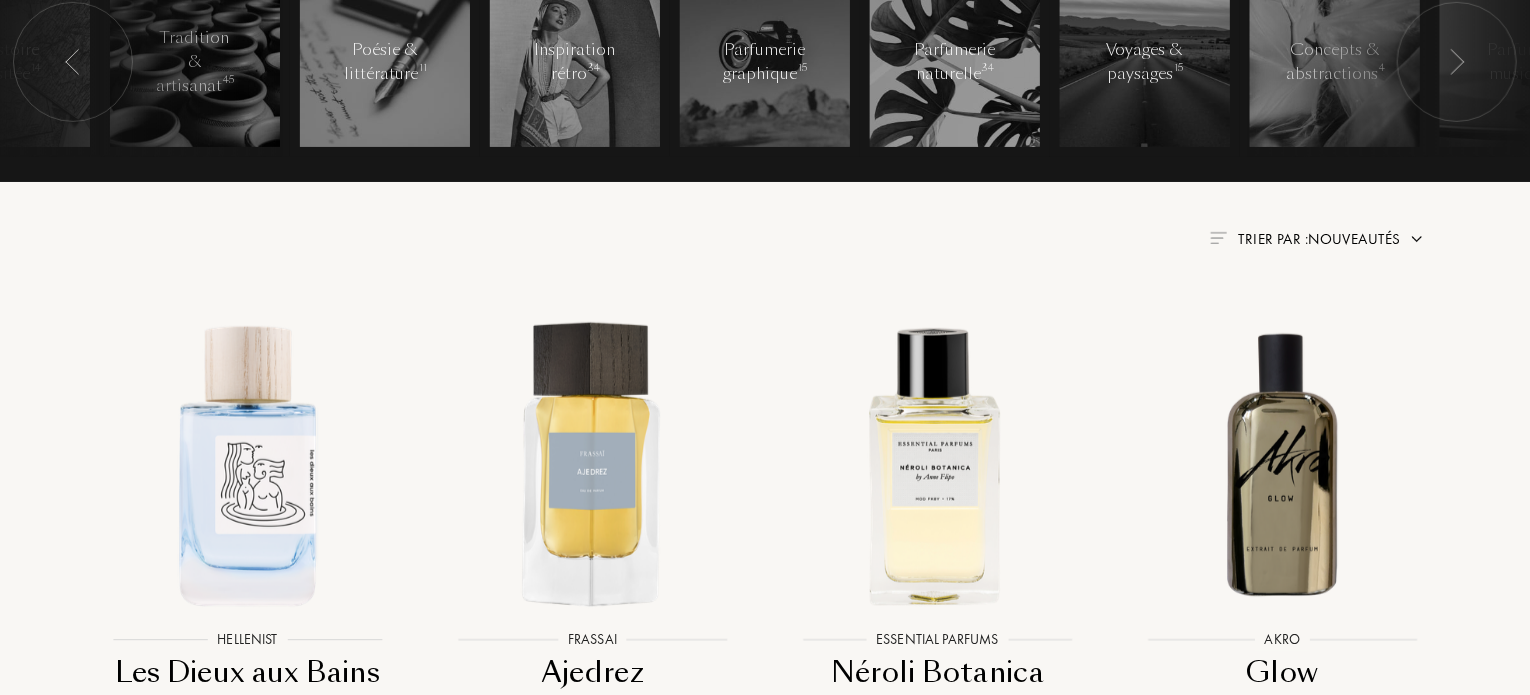 scroll, scrollTop: 200, scrollLeft: 0, axis: vertical 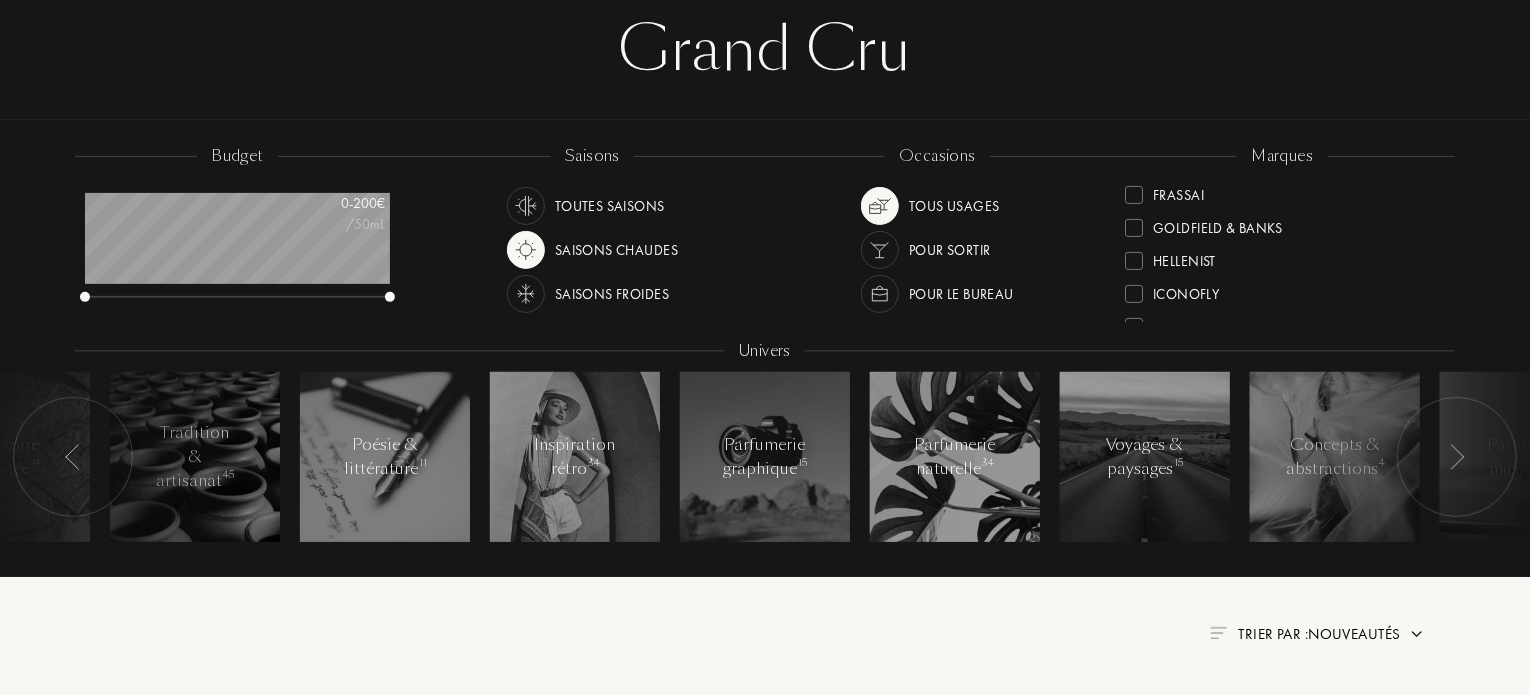 click at bounding box center (1457, 457) 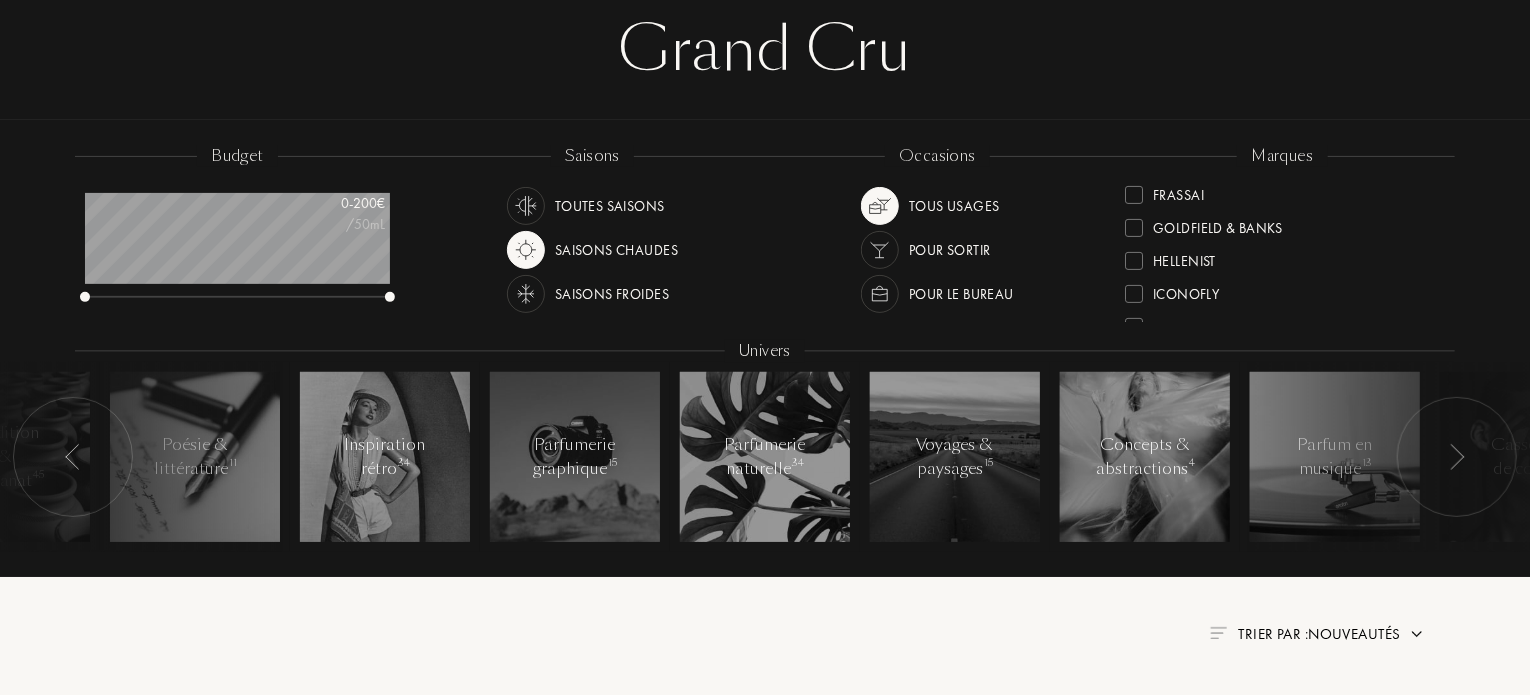 click at bounding box center (1457, 457) 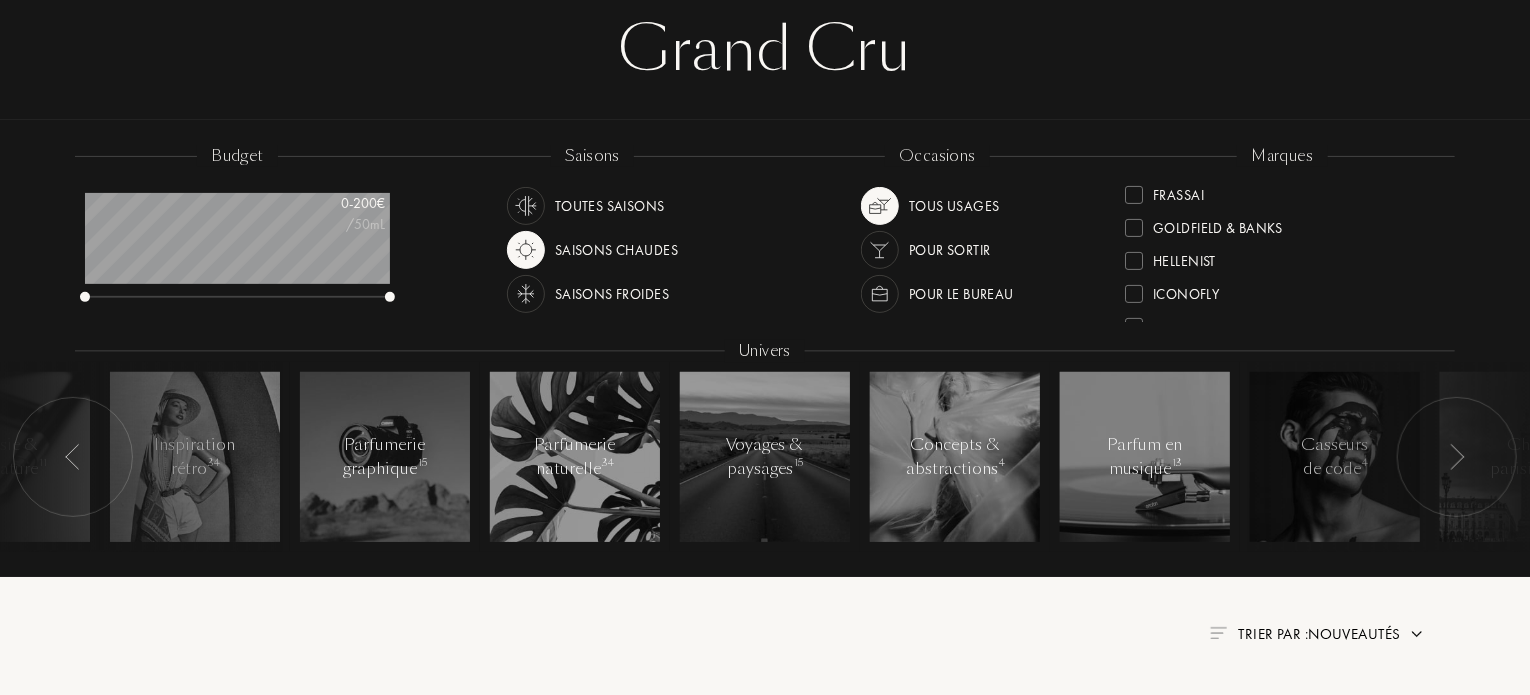 click at bounding box center (1457, 457) 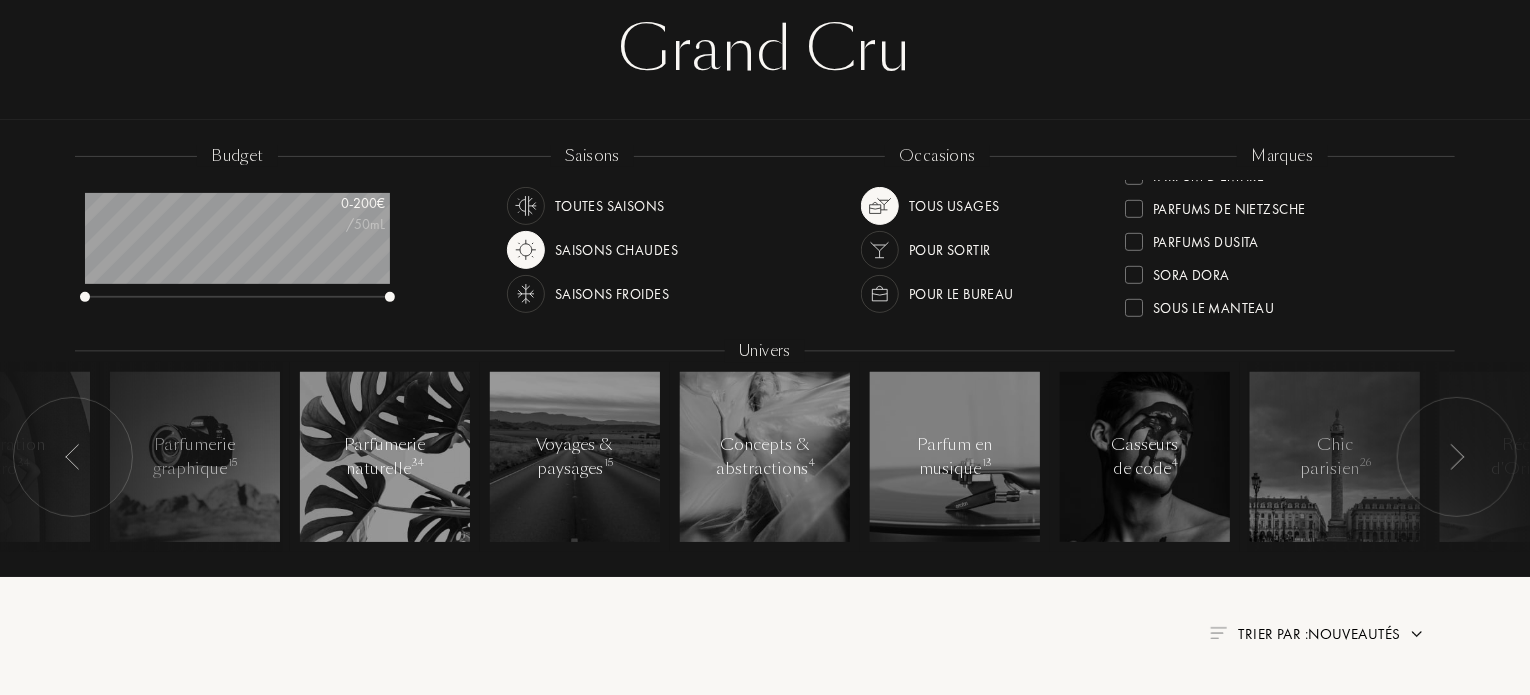 scroll, scrollTop: 725, scrollLeft: 0, axis: vertical 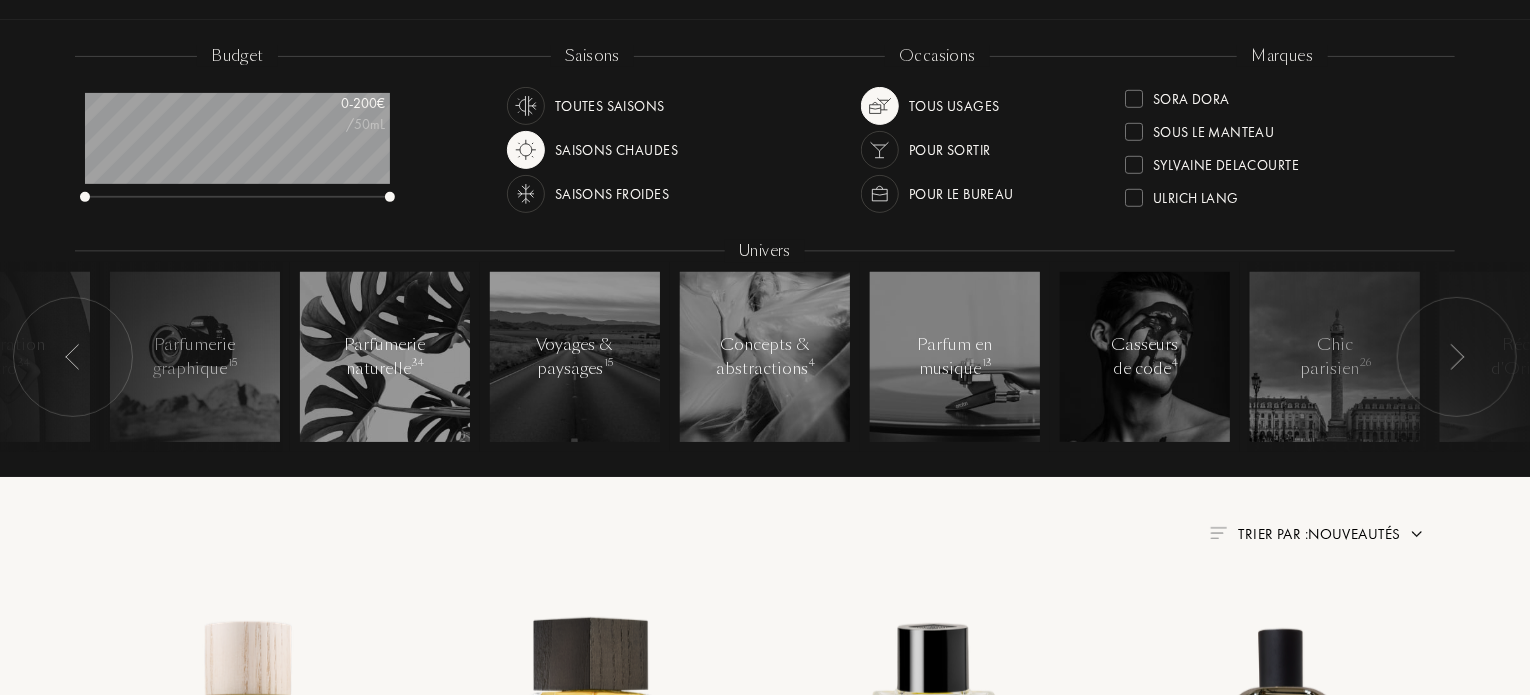 click at bounding box center (526, 106) 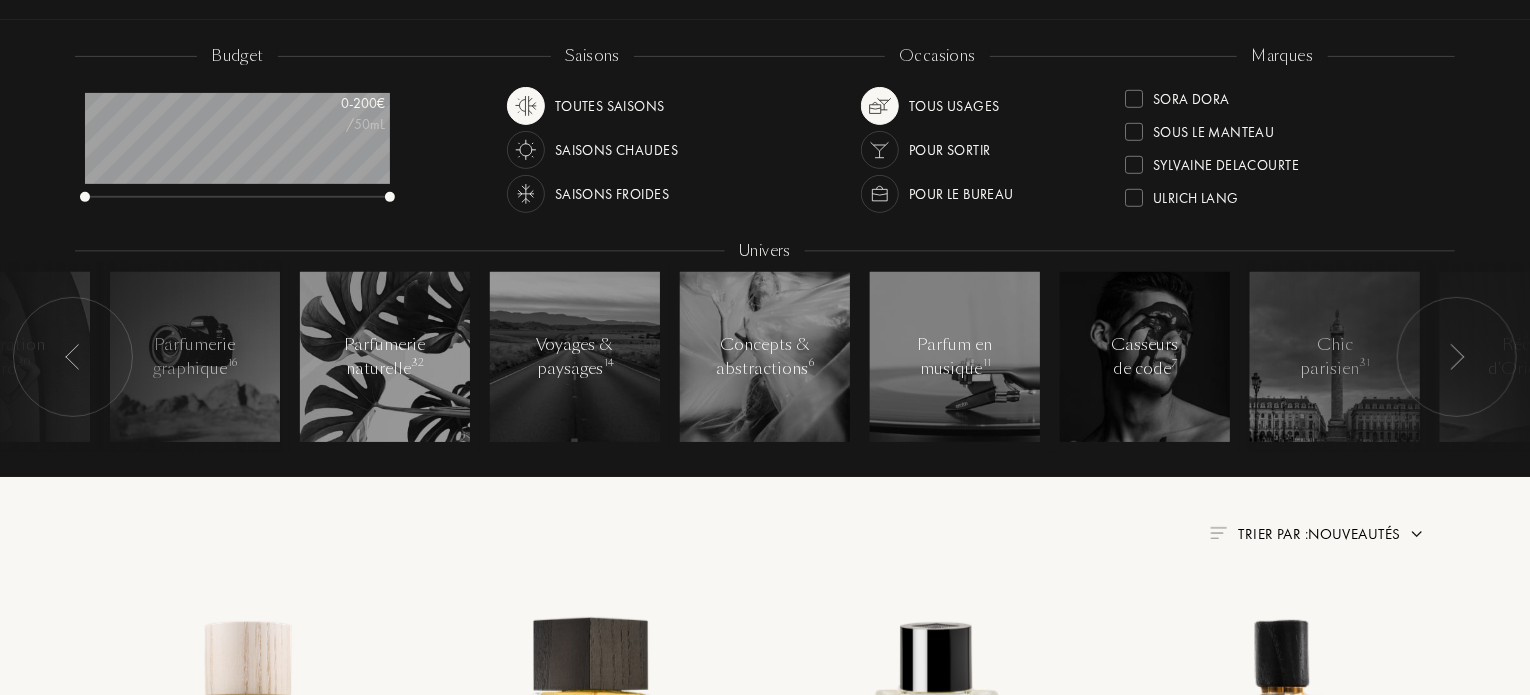 click at bounding box center [526, 150] 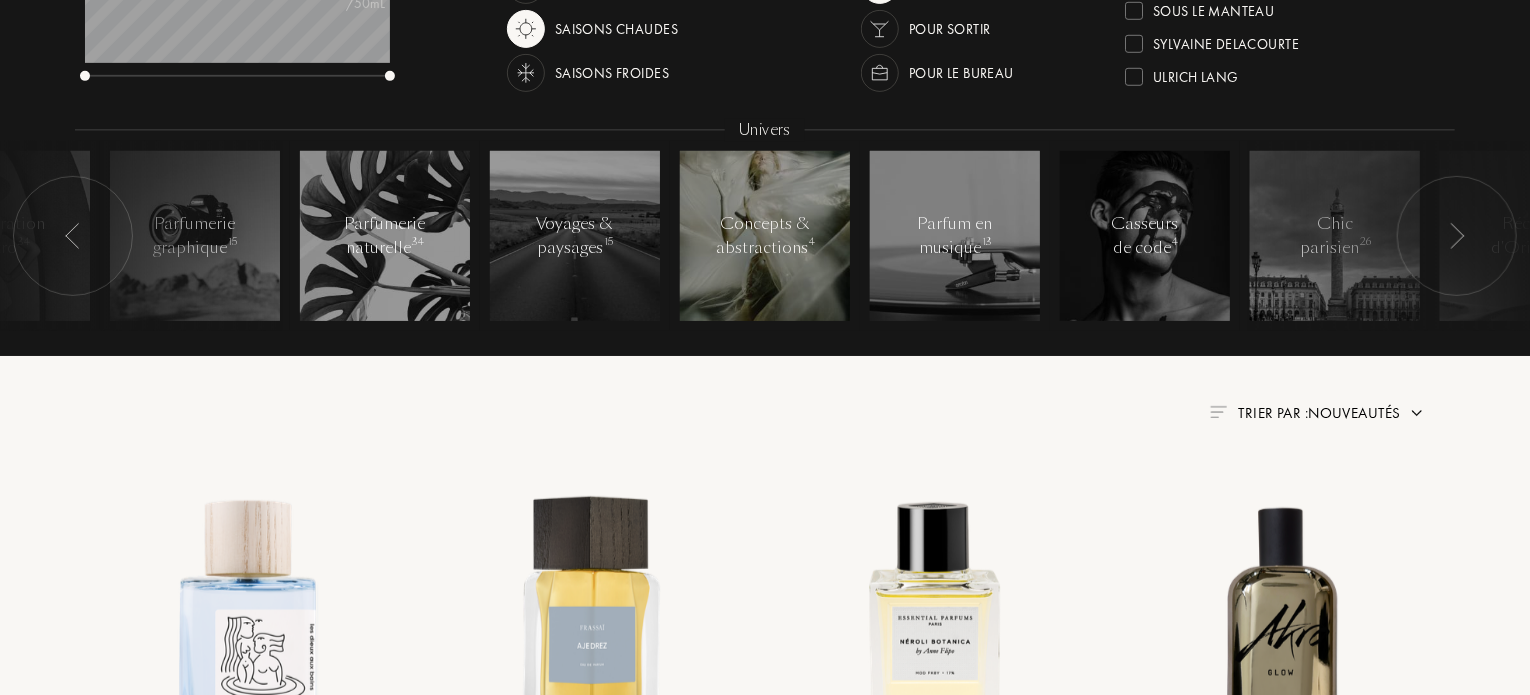 scroll, scrollTop: 300, scrollLeft: 0, axis: vertical 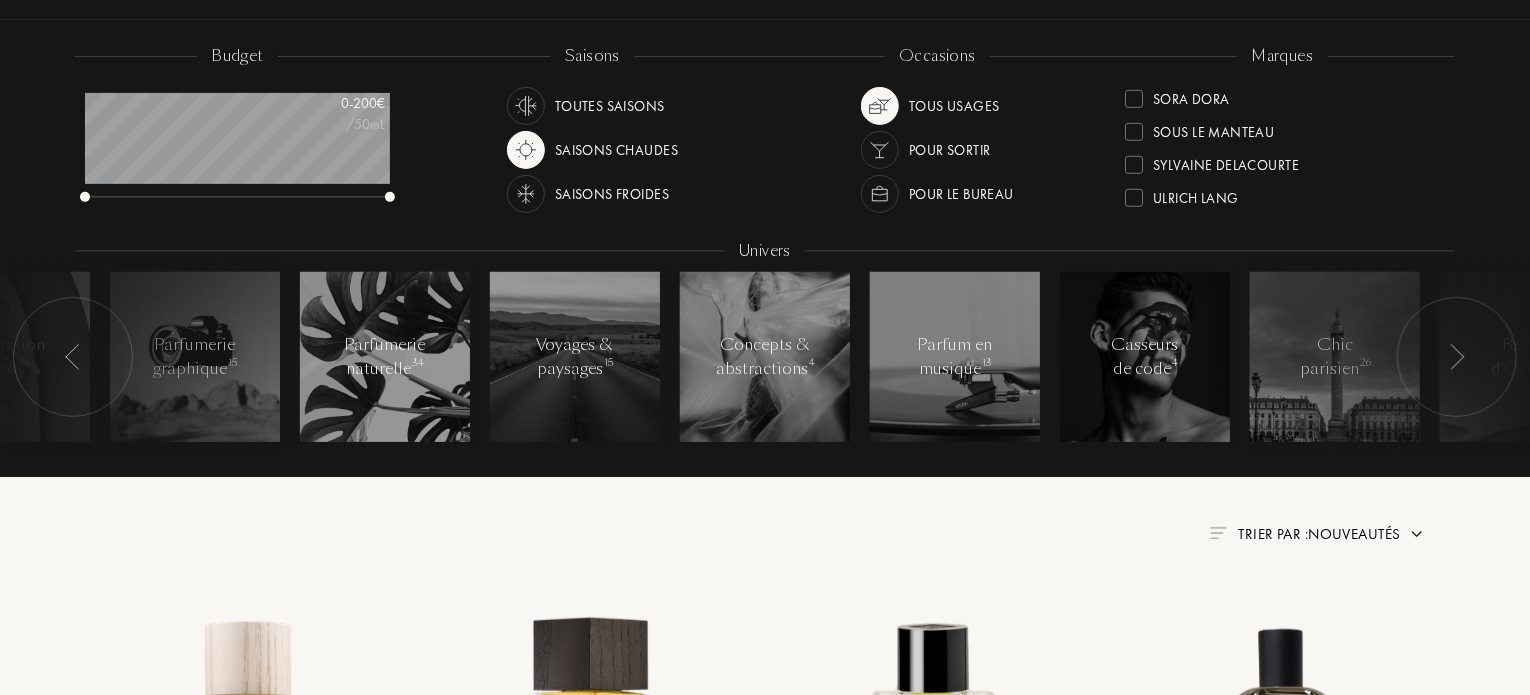 click at bounding box center (526, 194) 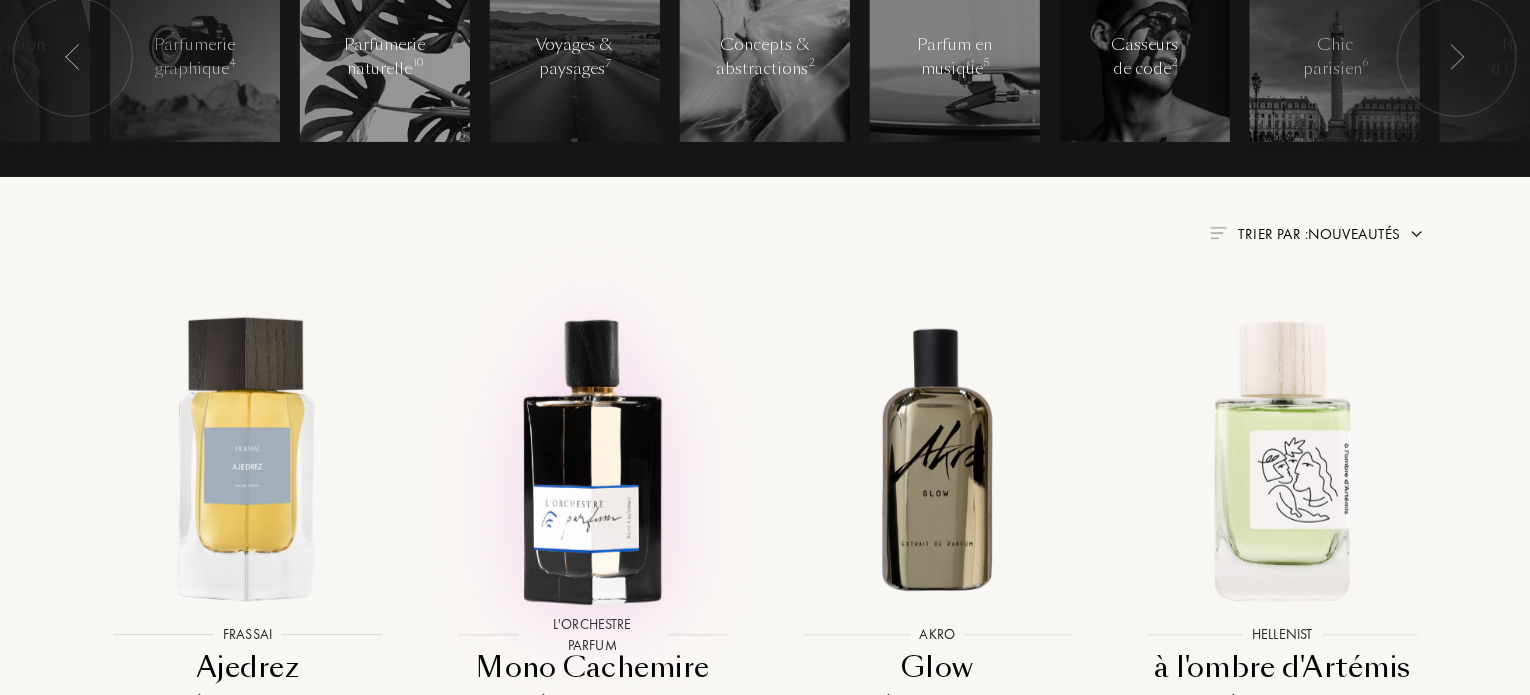 scroll, scrollTop: 300, scrollLeft: 0, axis: vertical 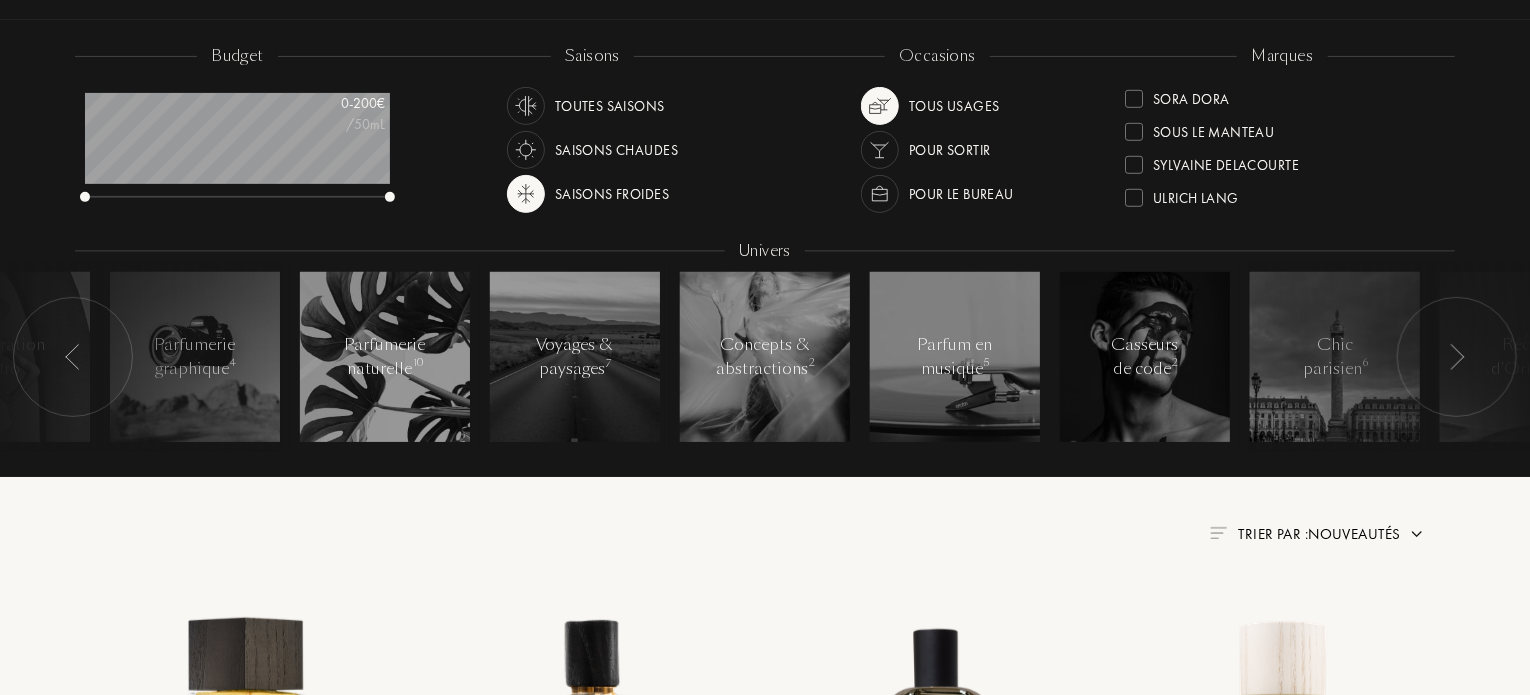 click at bounding box center [526, 150] 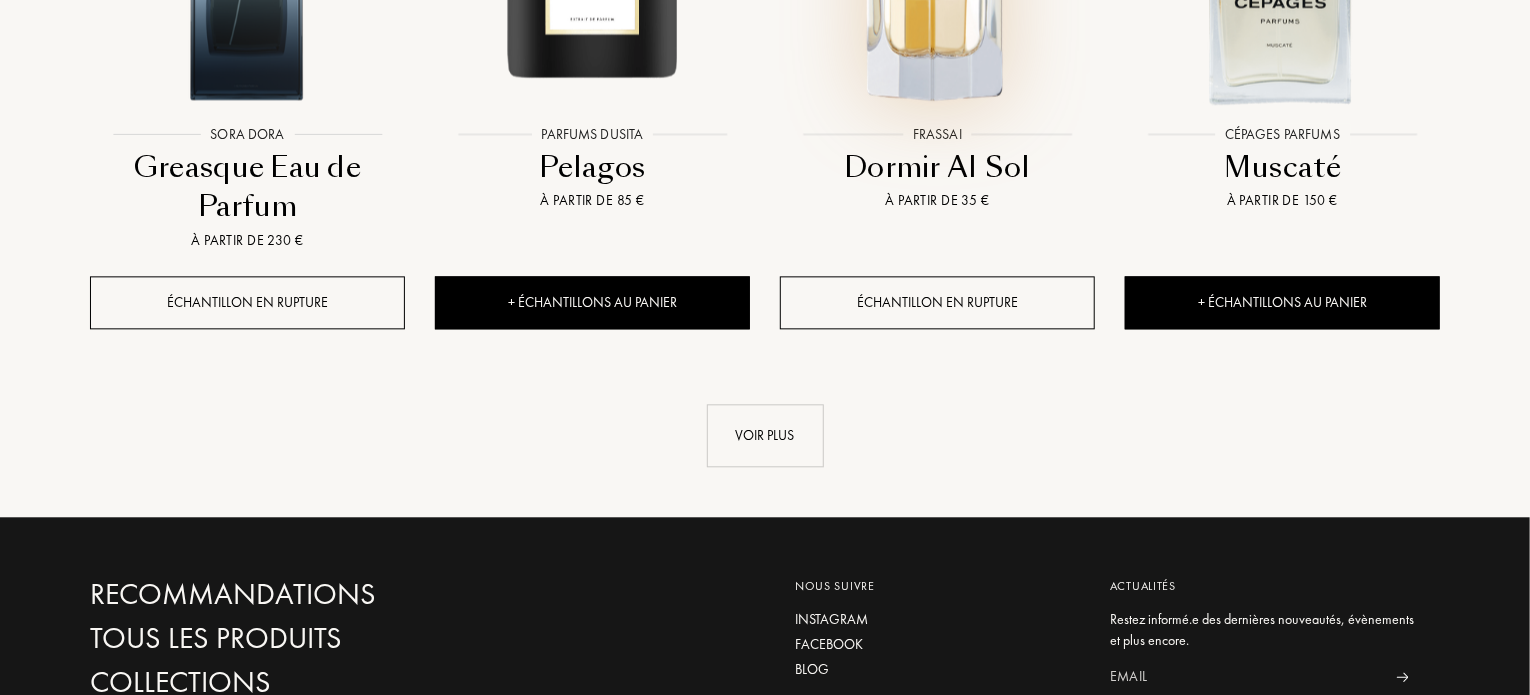 scroll, scrollTop: 2200, scrollLeft: 0, axis: vertical 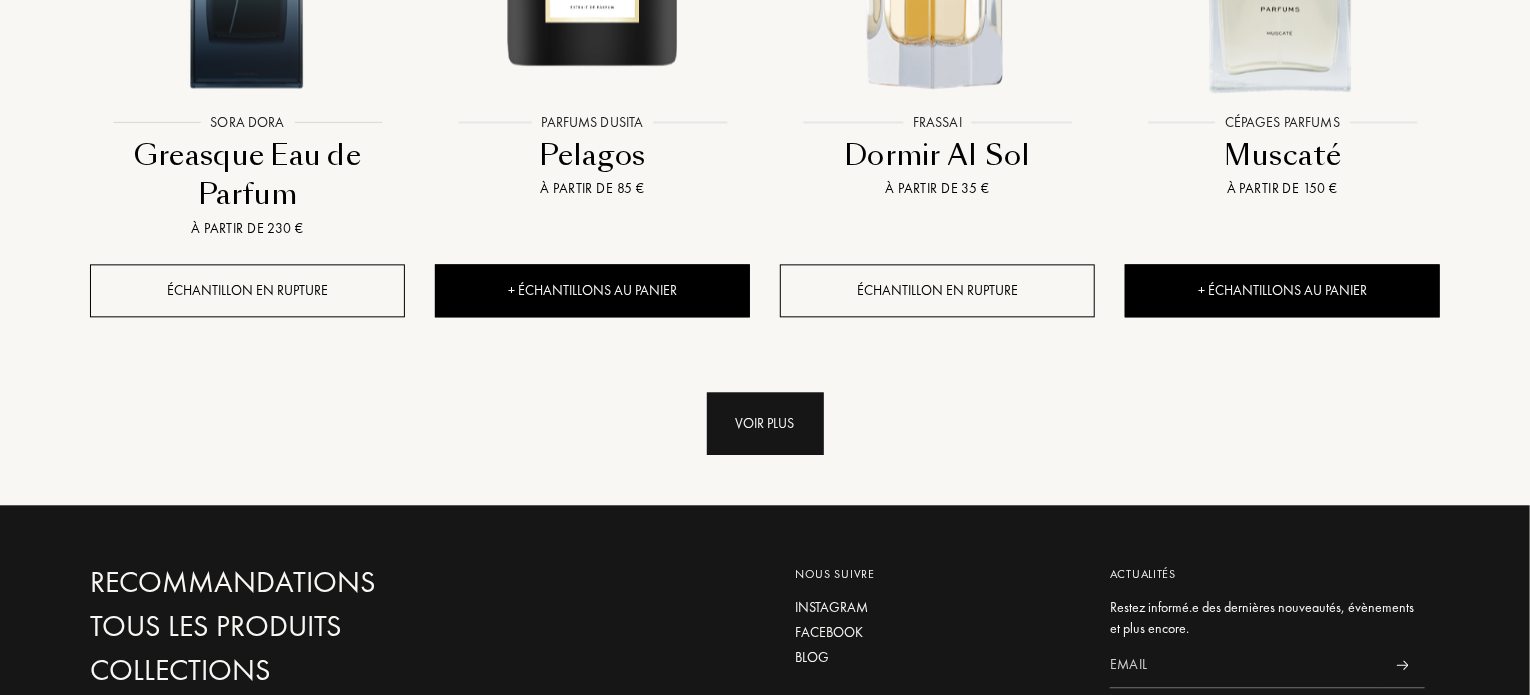 click on "Voir plus" at bounding box center [765, 423] 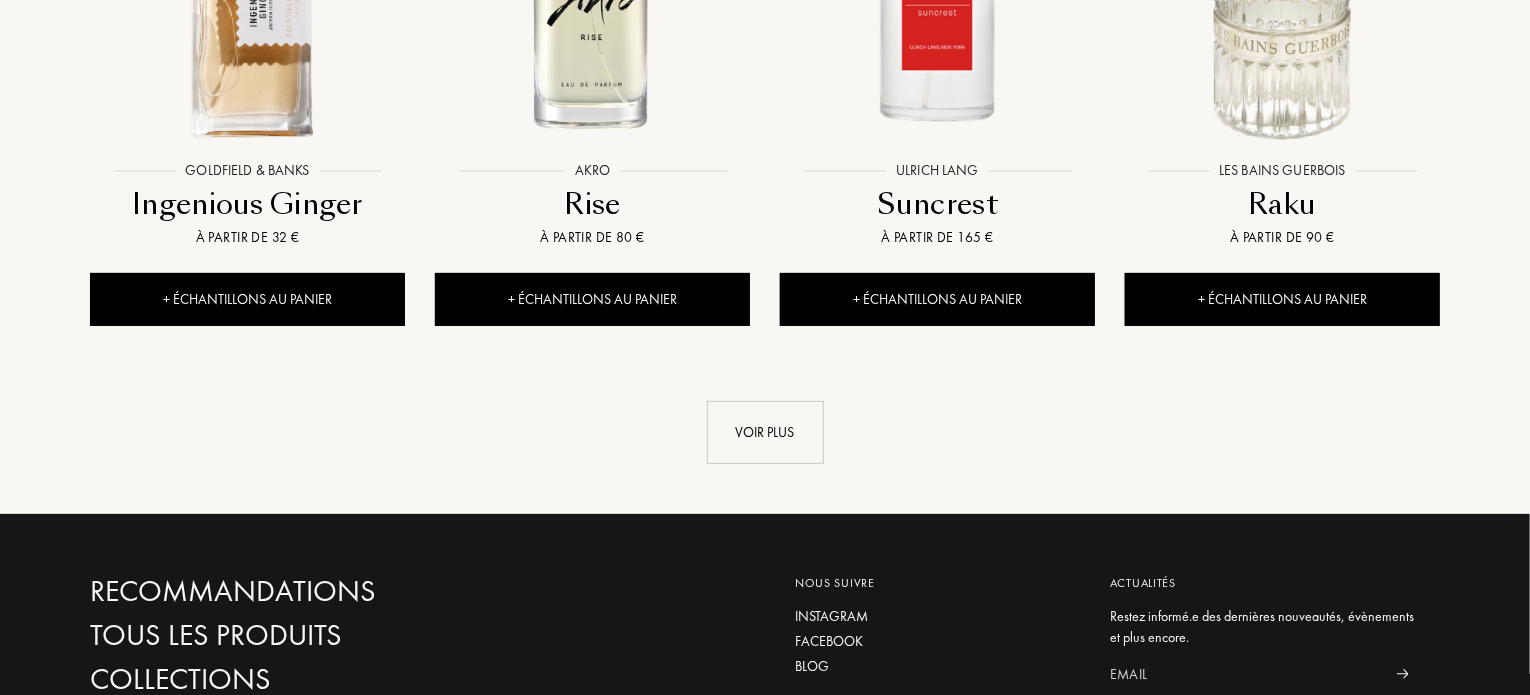 scroll, scrollTop: 3800, scrollLeft: 0, axis: vertical 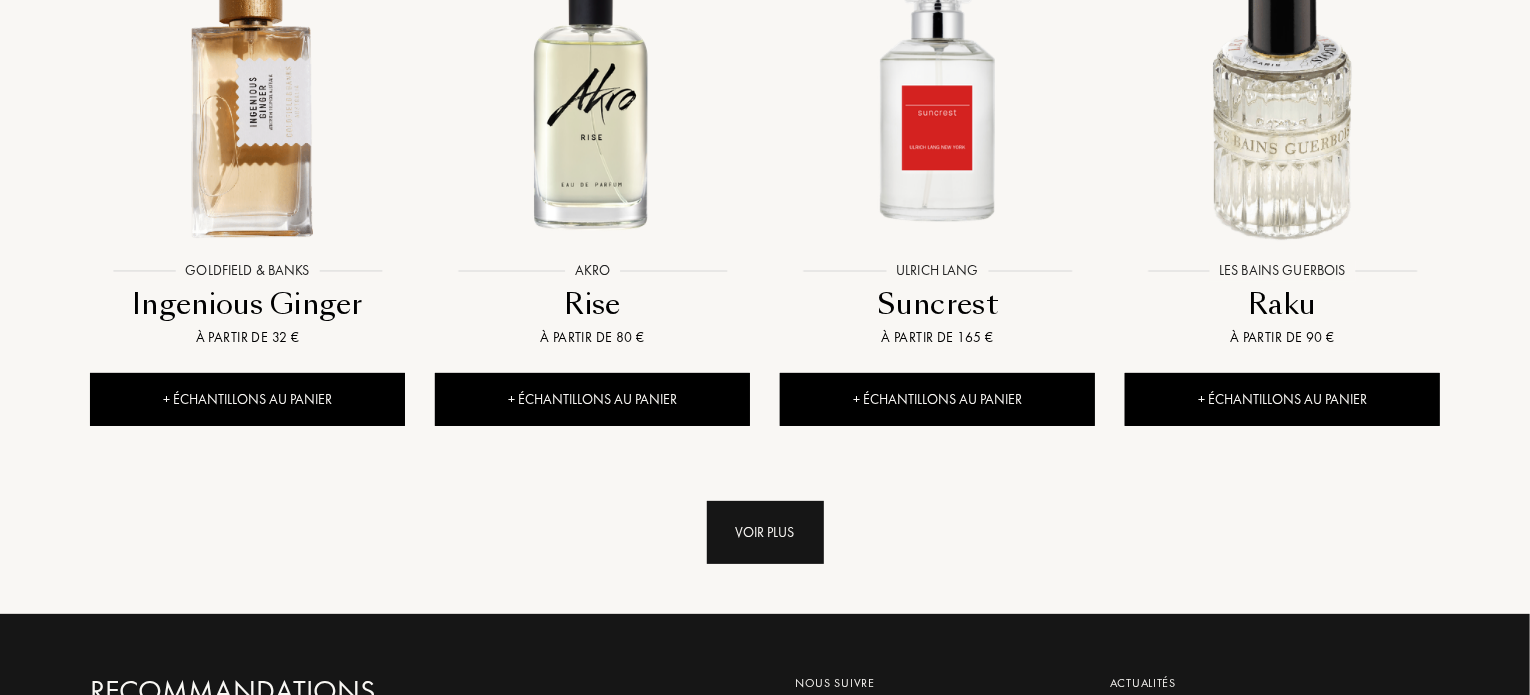 click on "Voir plus" at bounding box center (765, 532) 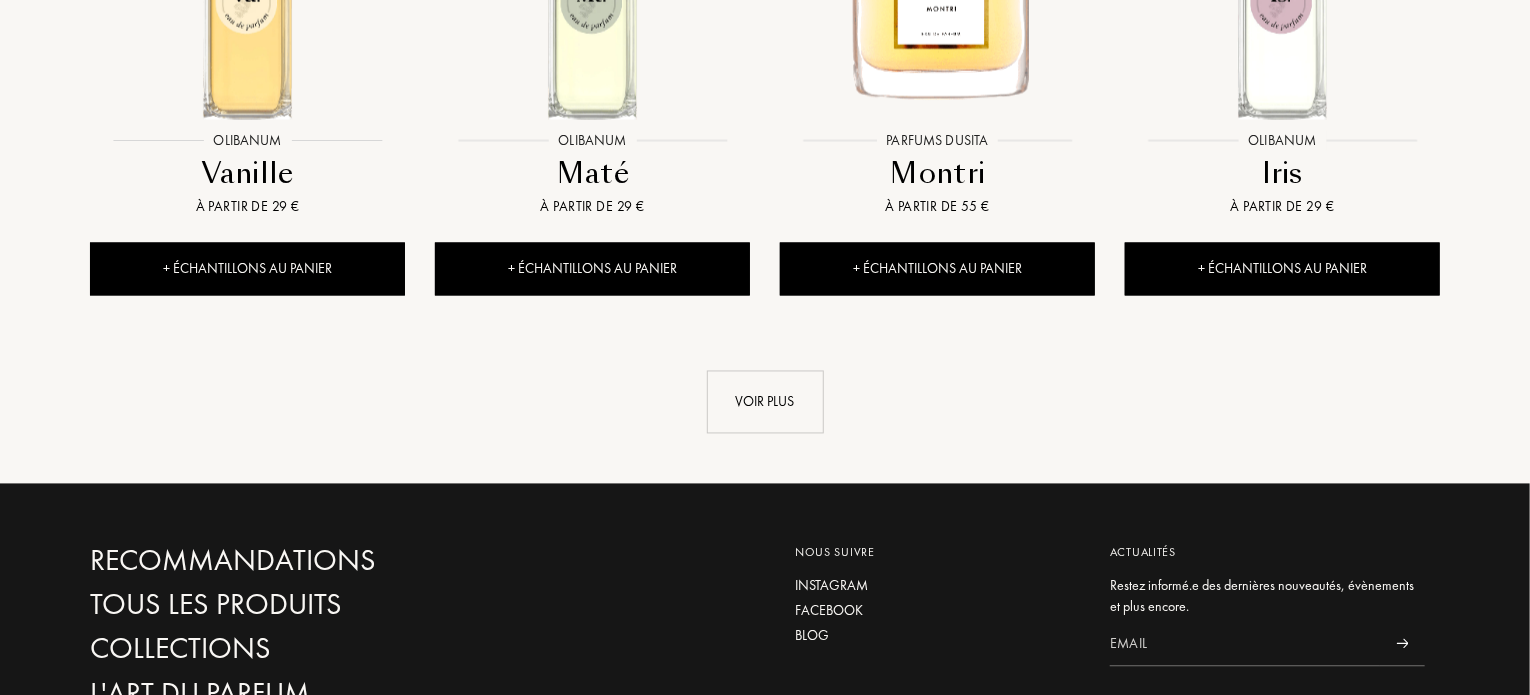 scroll, scrollTop: 5400, scrollLeft: 0, axis: vertical 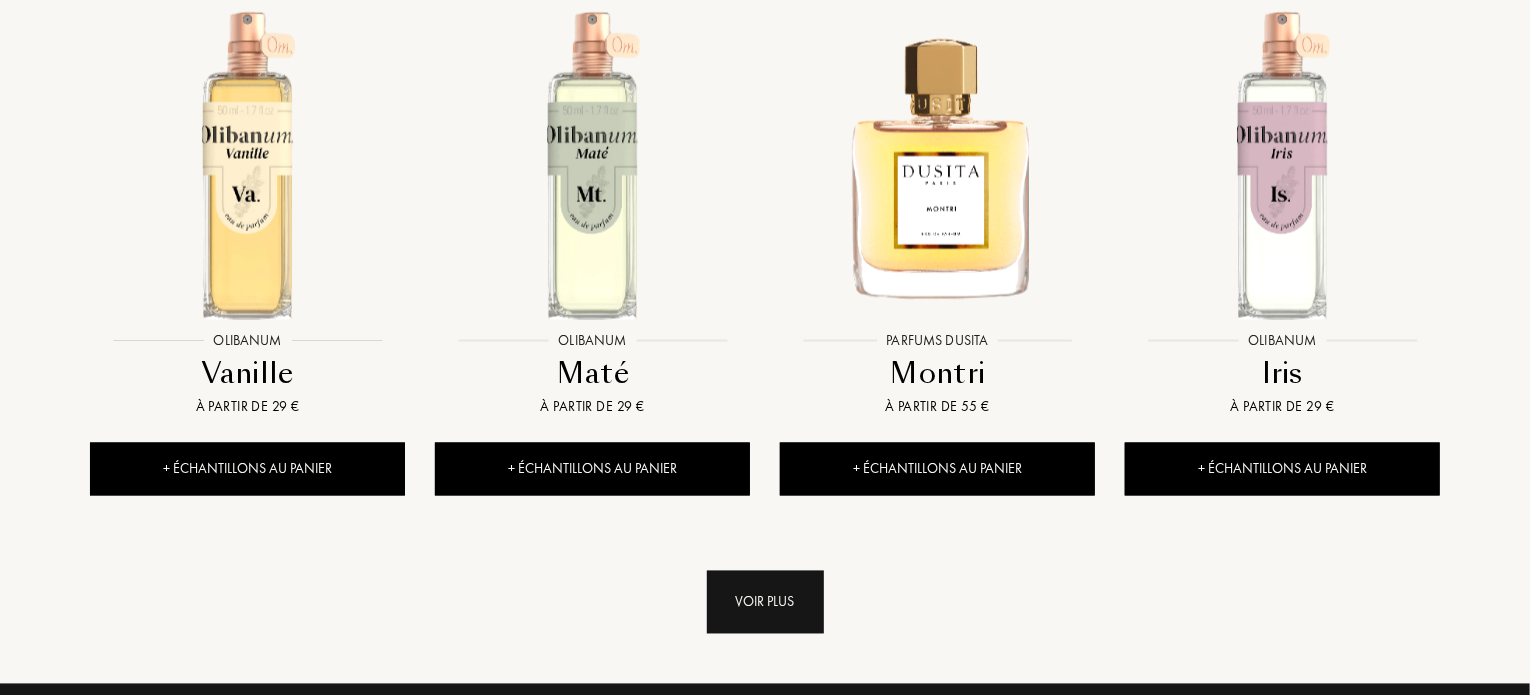 click on "Voir plus" at bounding box center [765, 602] 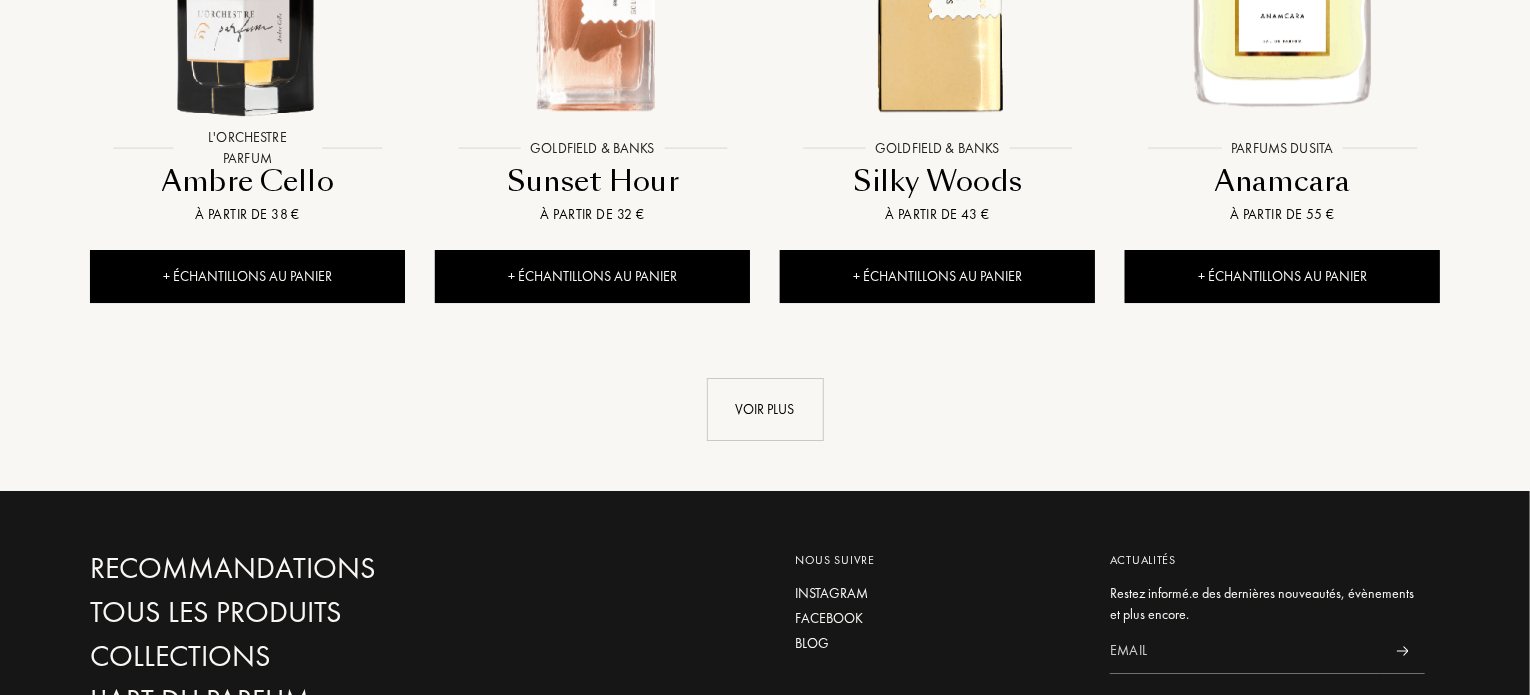 scroll, scrollTop: 7300, scrollLeft: 0, axis: vertical 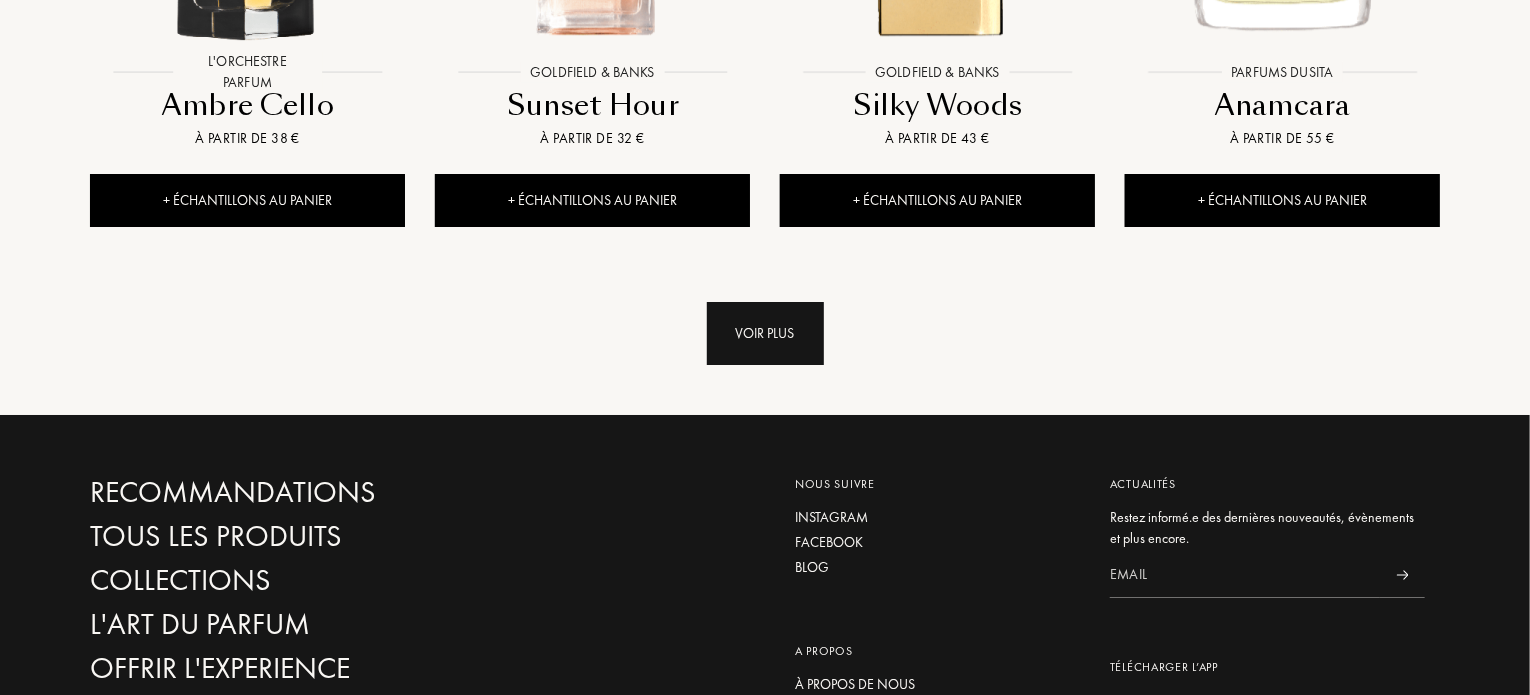 click on "Voir plus" at bounding box center (765, 333) 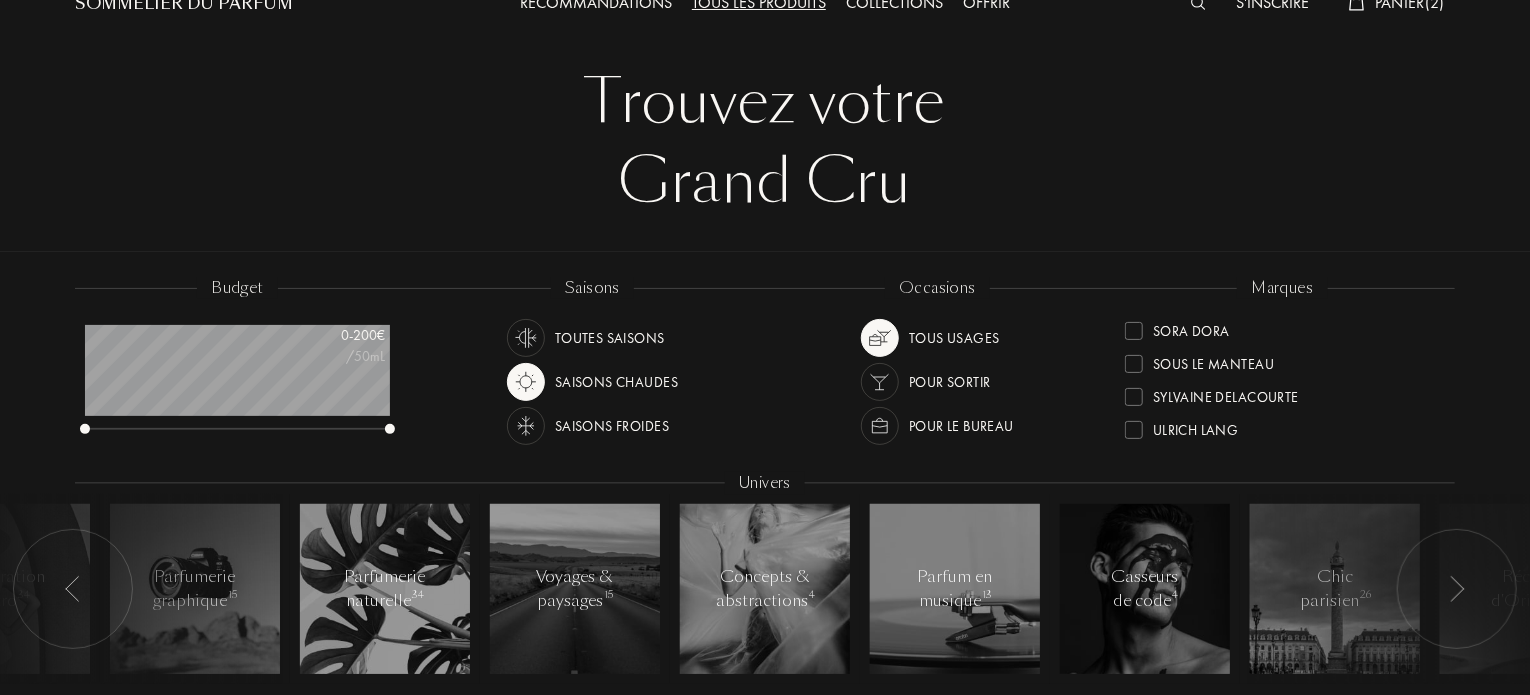 scroll, scrollTop: 0, scrollLeft: 0, axis: both 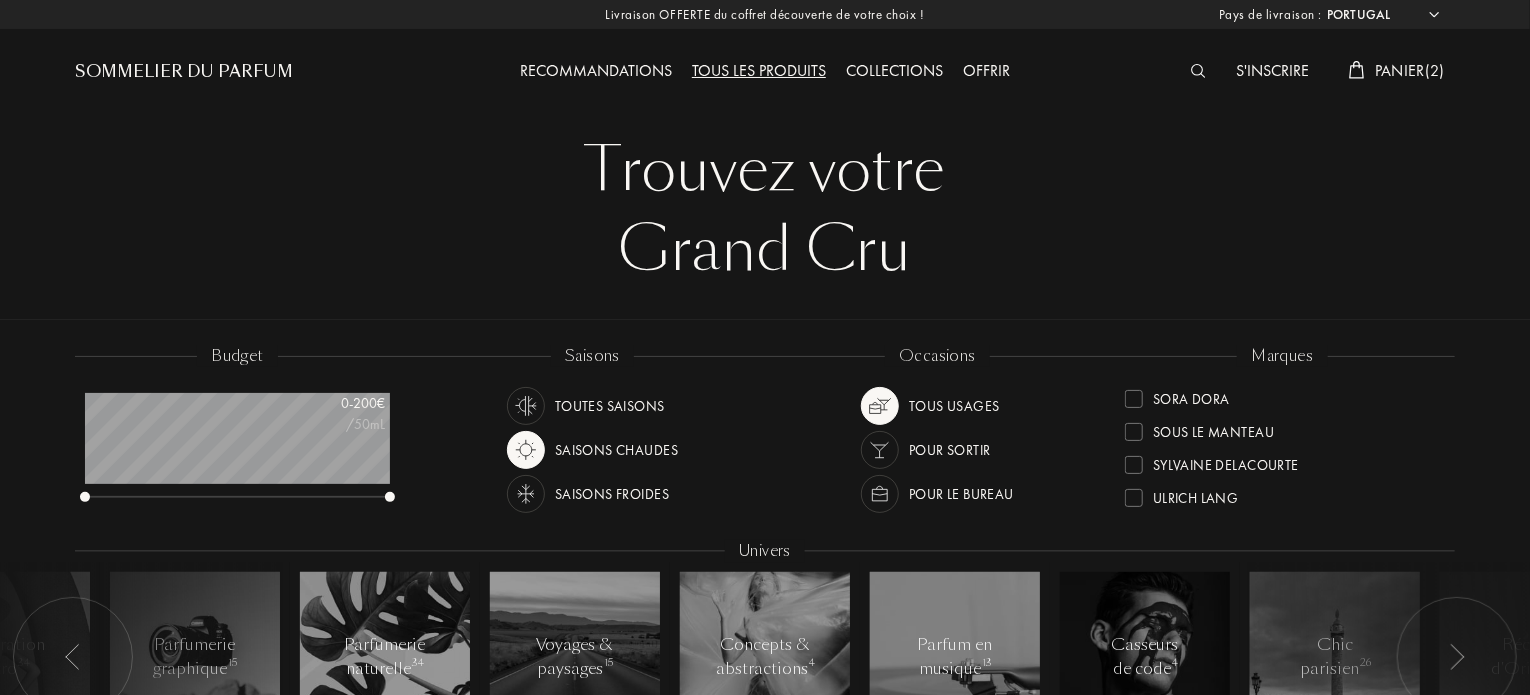 click at bounding box center [1198, 71] 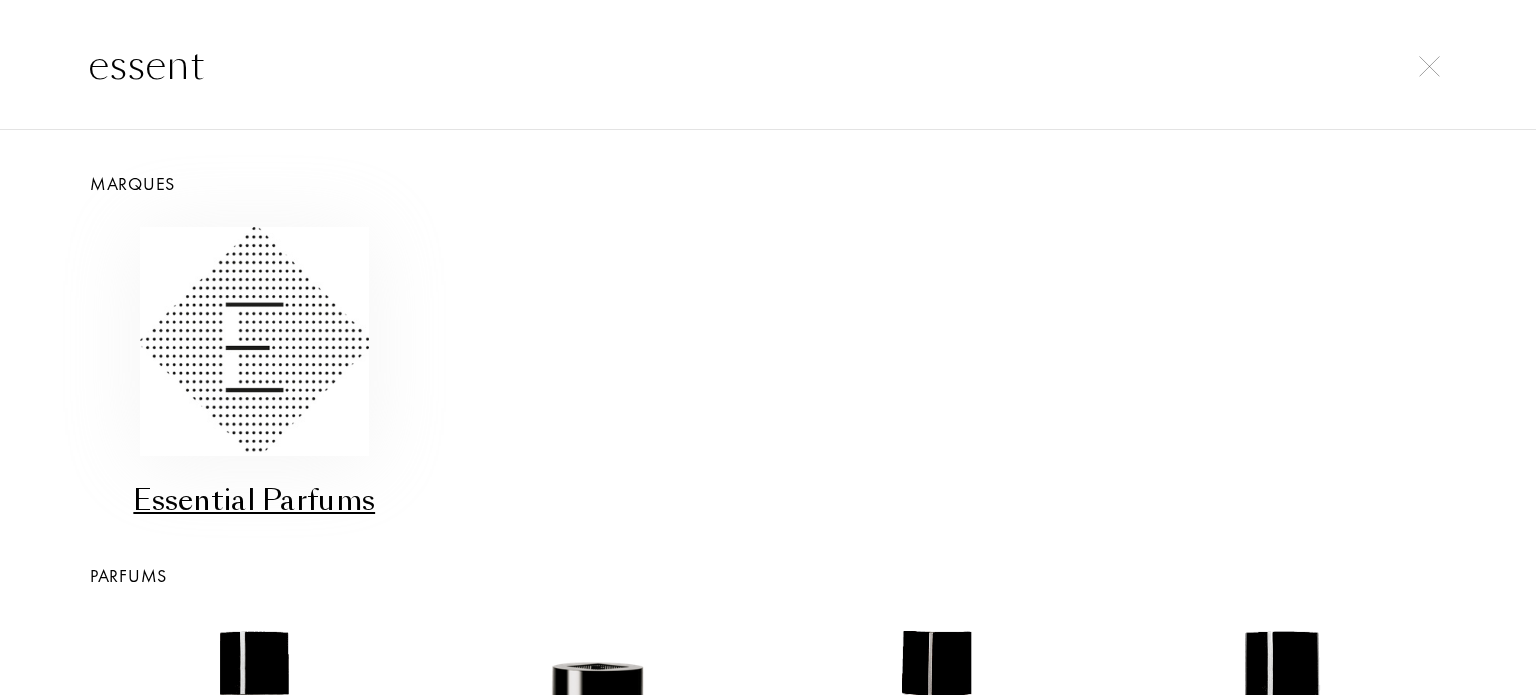 type on "essent" 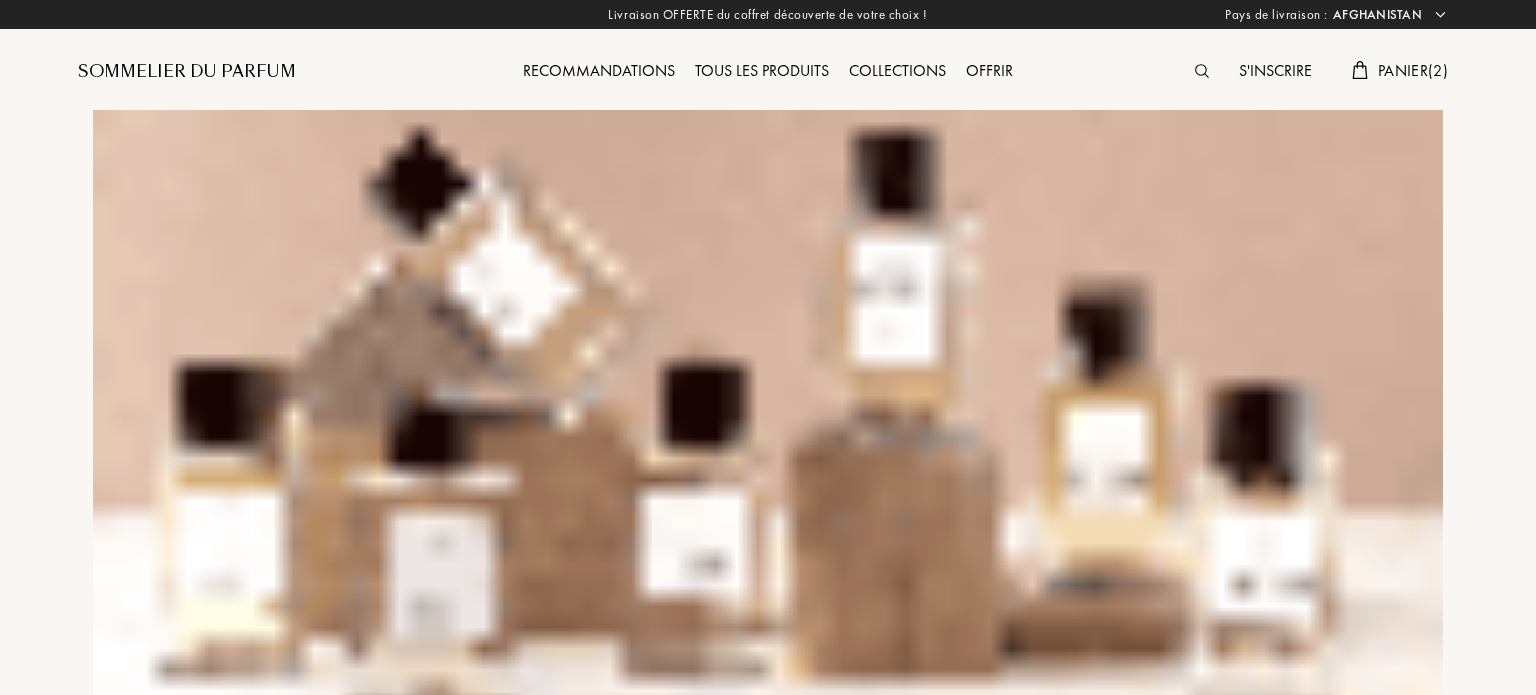 select on "PT" 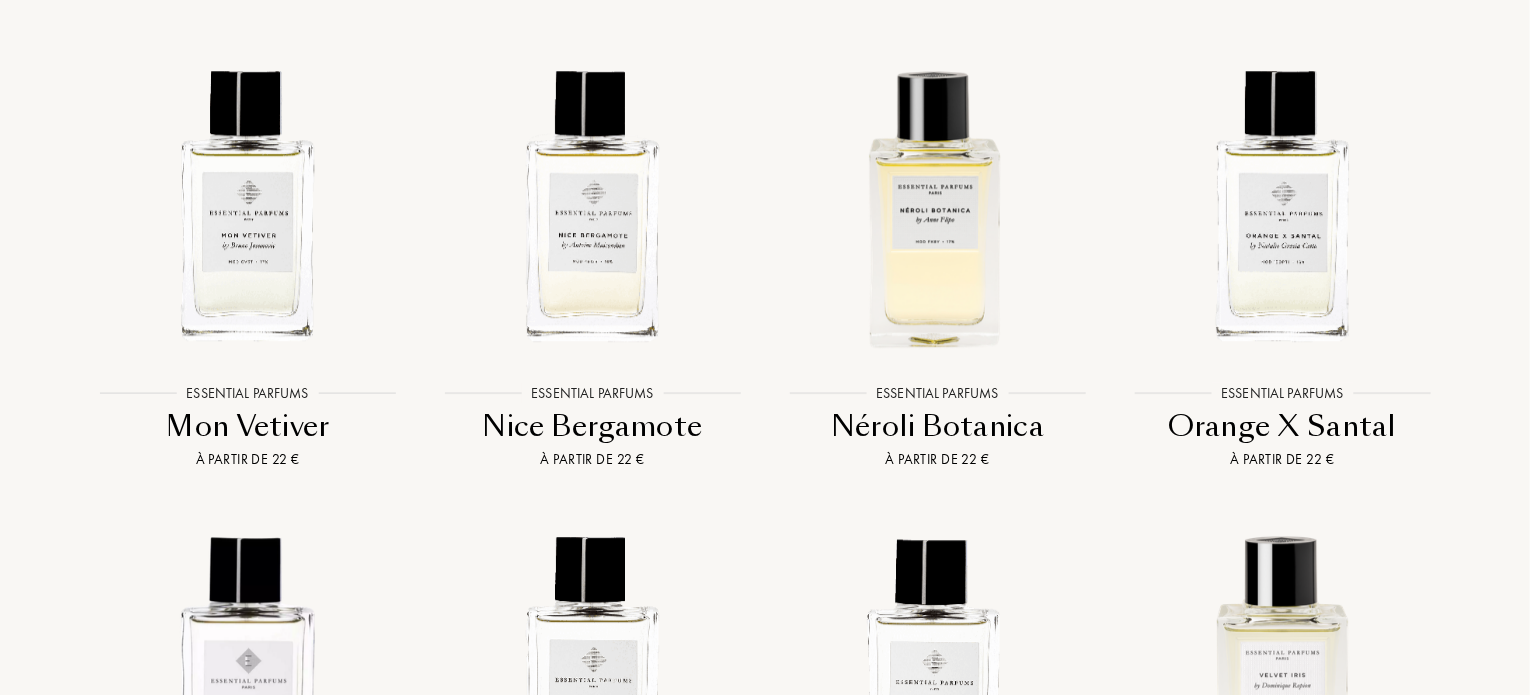 scroll, scrollTop: 3200, scrollLeft: 0, axis: vertical 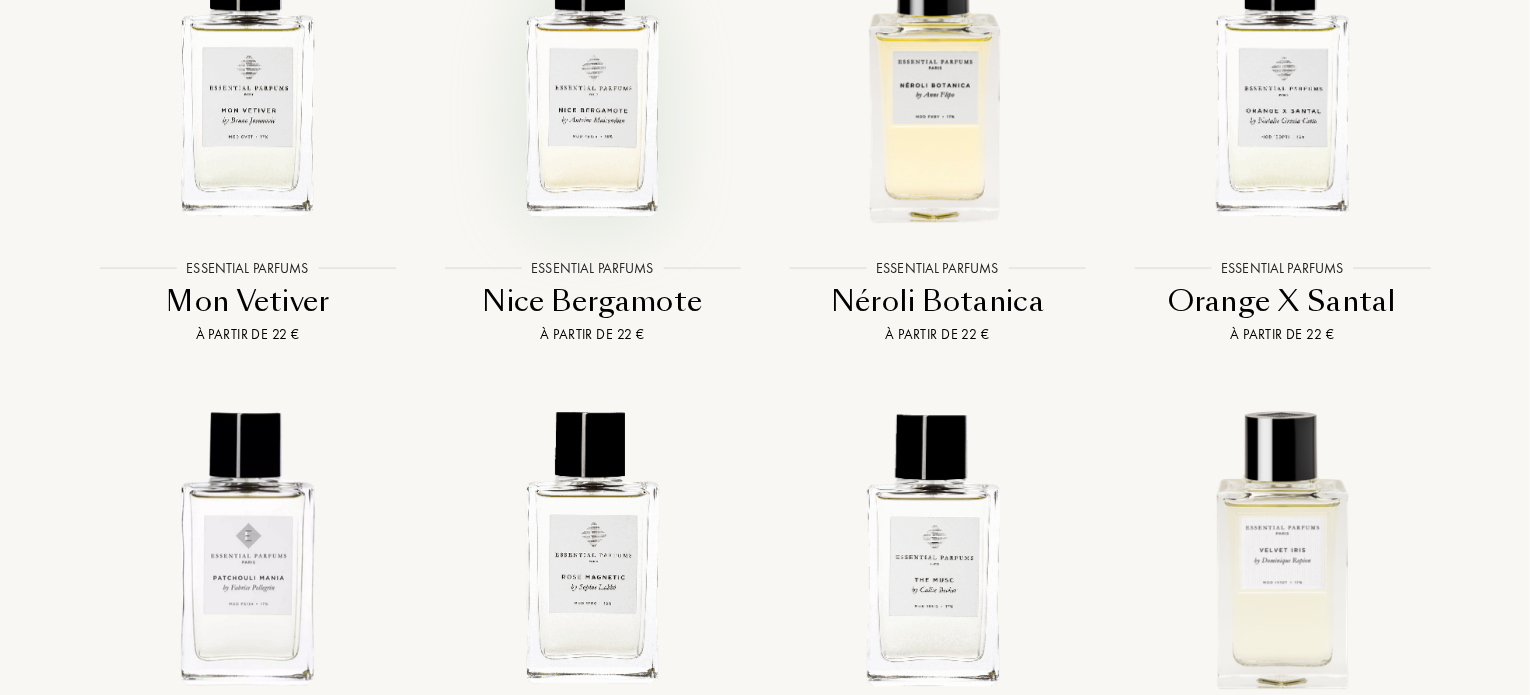 click at bounding box center (592, 81) 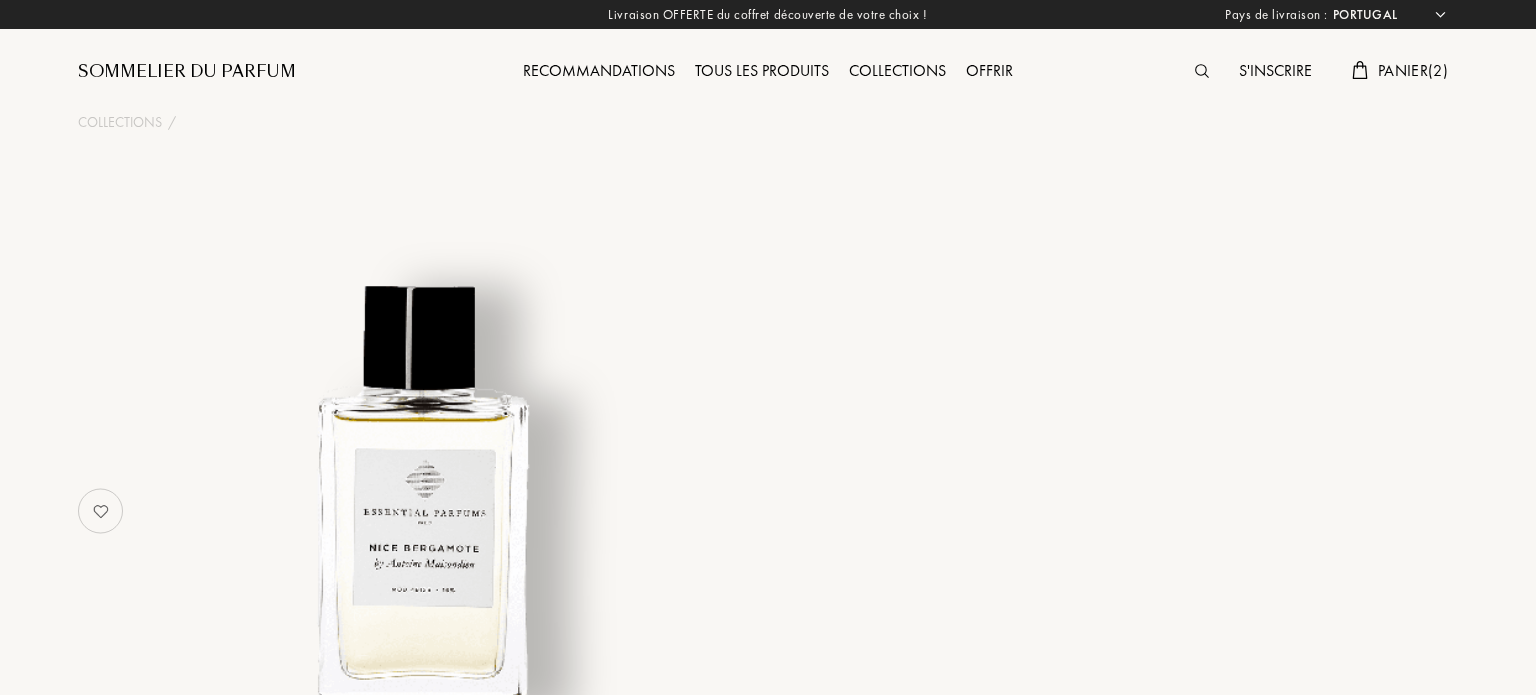 select on "PT" 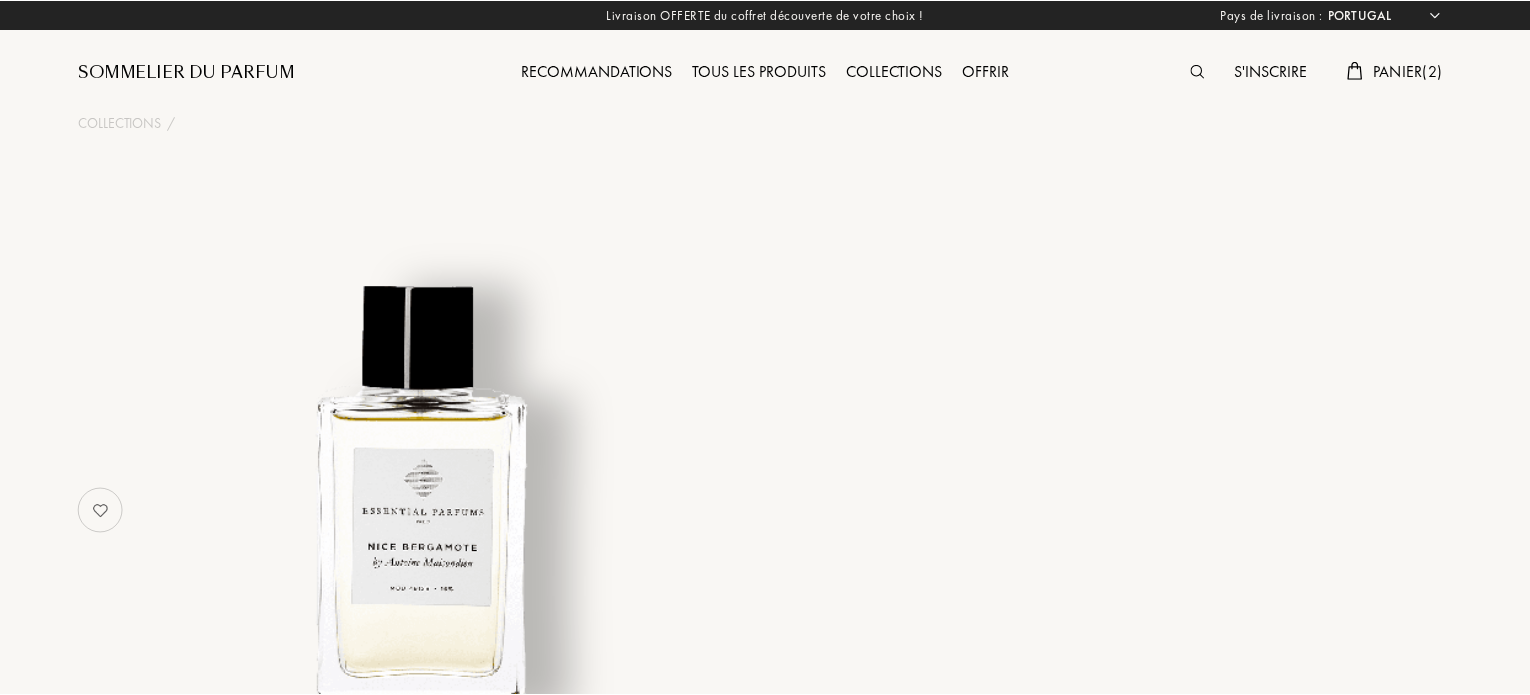 scroll, scrollTop: 0, scrollLeft: 0, axis: both 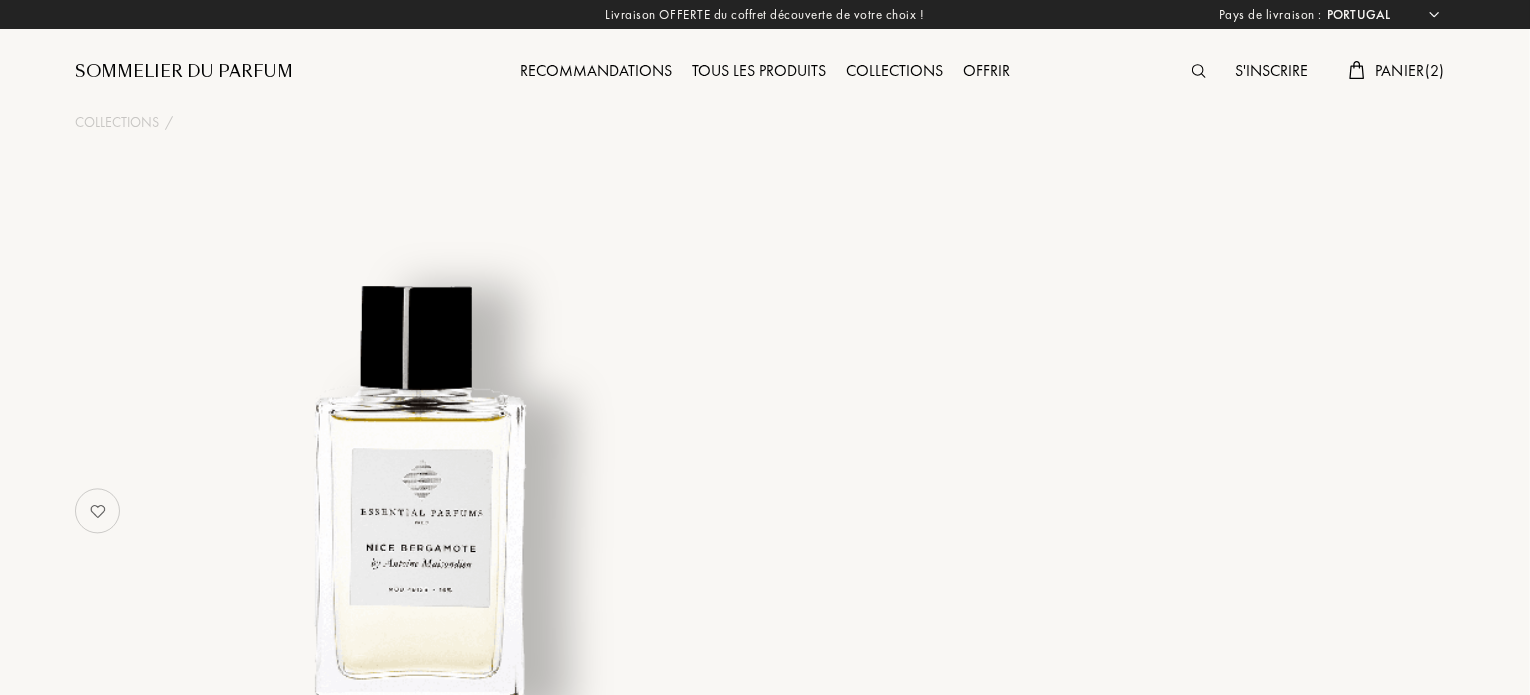 select on "3" 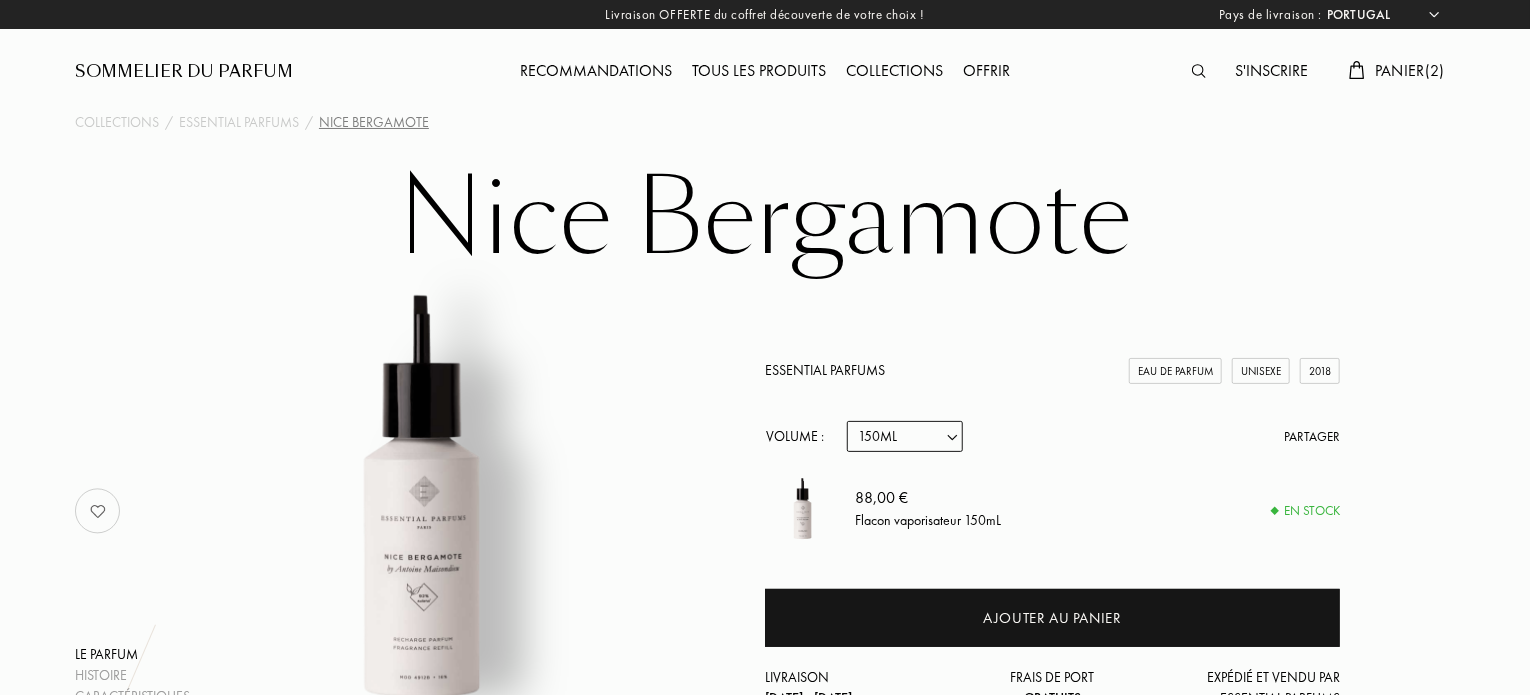 click on "Echantillon 10mL 100mL 150mL" at bounding box center [905, 436] 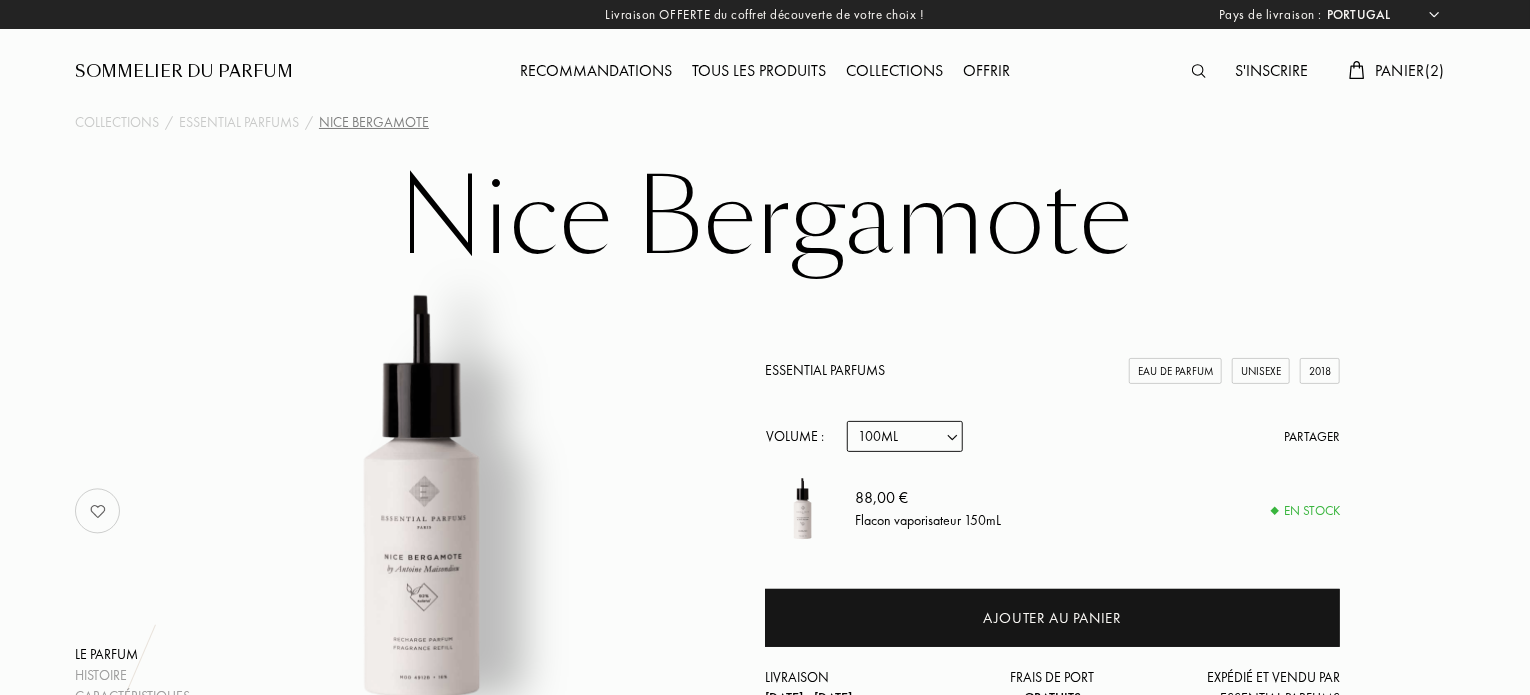 click on "Echantillon 10mL 100mL 150mL" at bounding box center [905, 436] 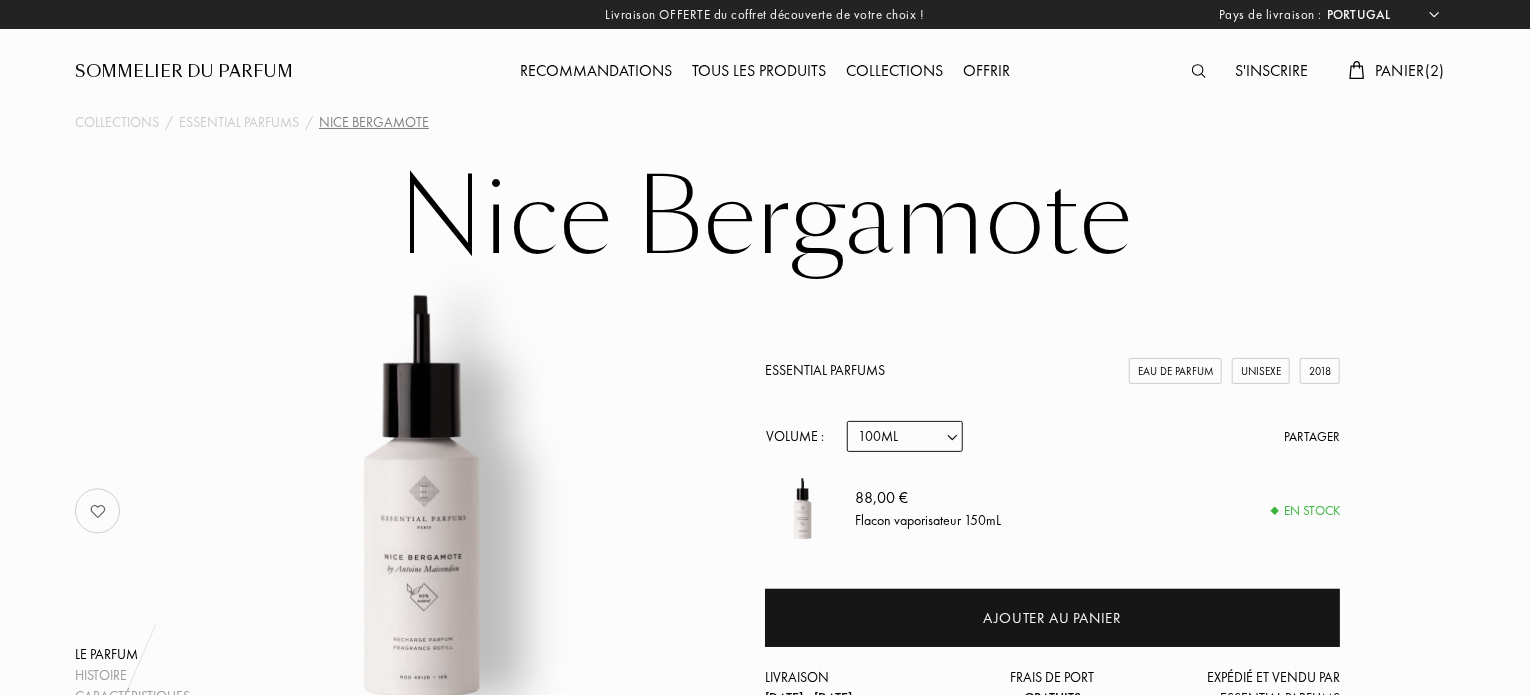 select on "2" 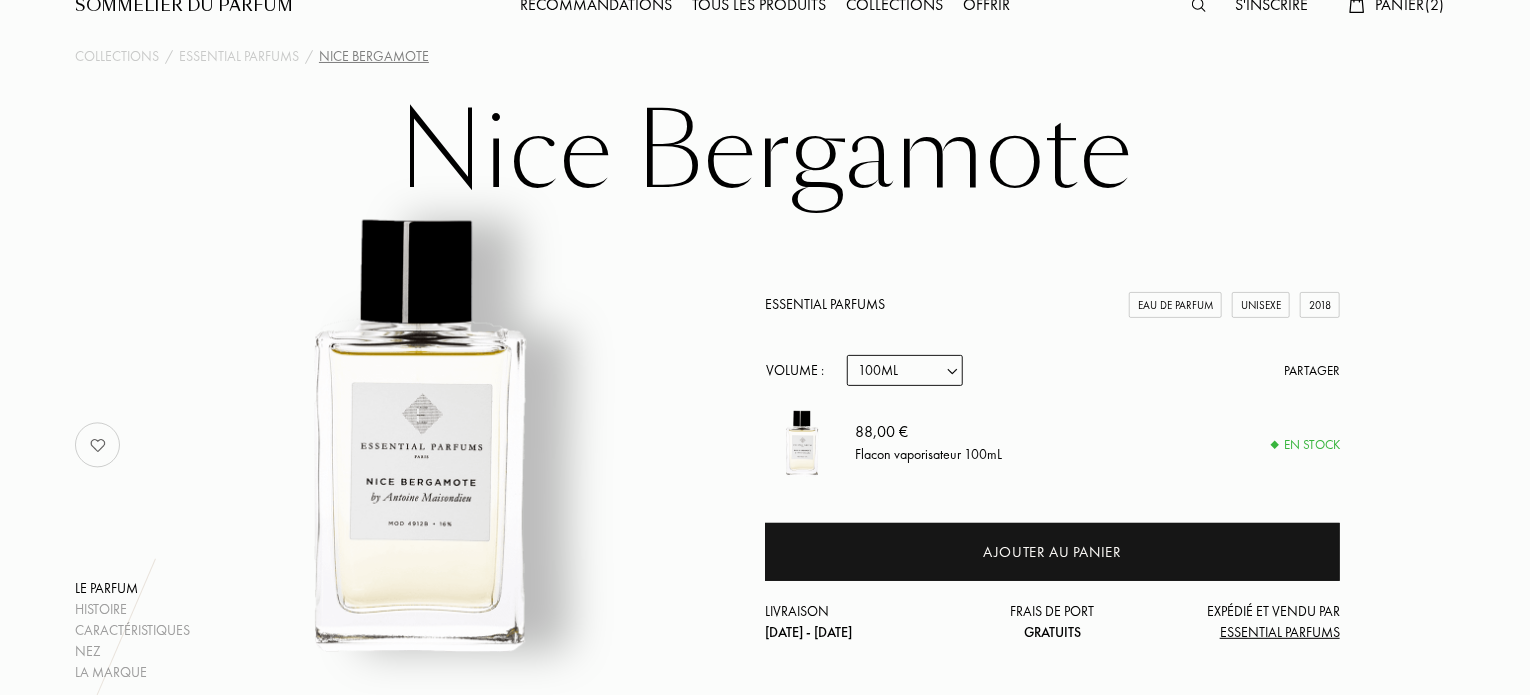 scroll, scrollTop: 0, scrollLeft: 0, axis: both 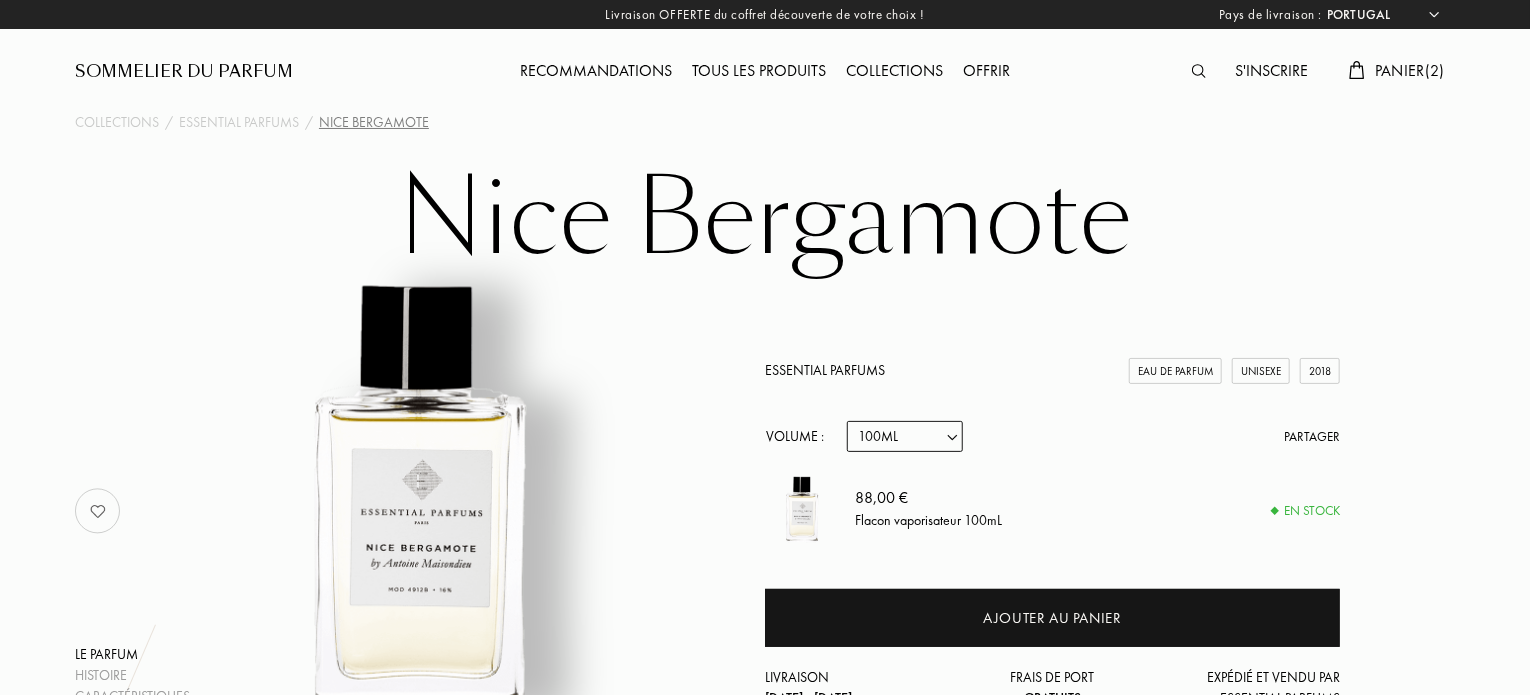 click on "Echantillon 10mL 100mL 150mL" at bounding box center [905, 436] 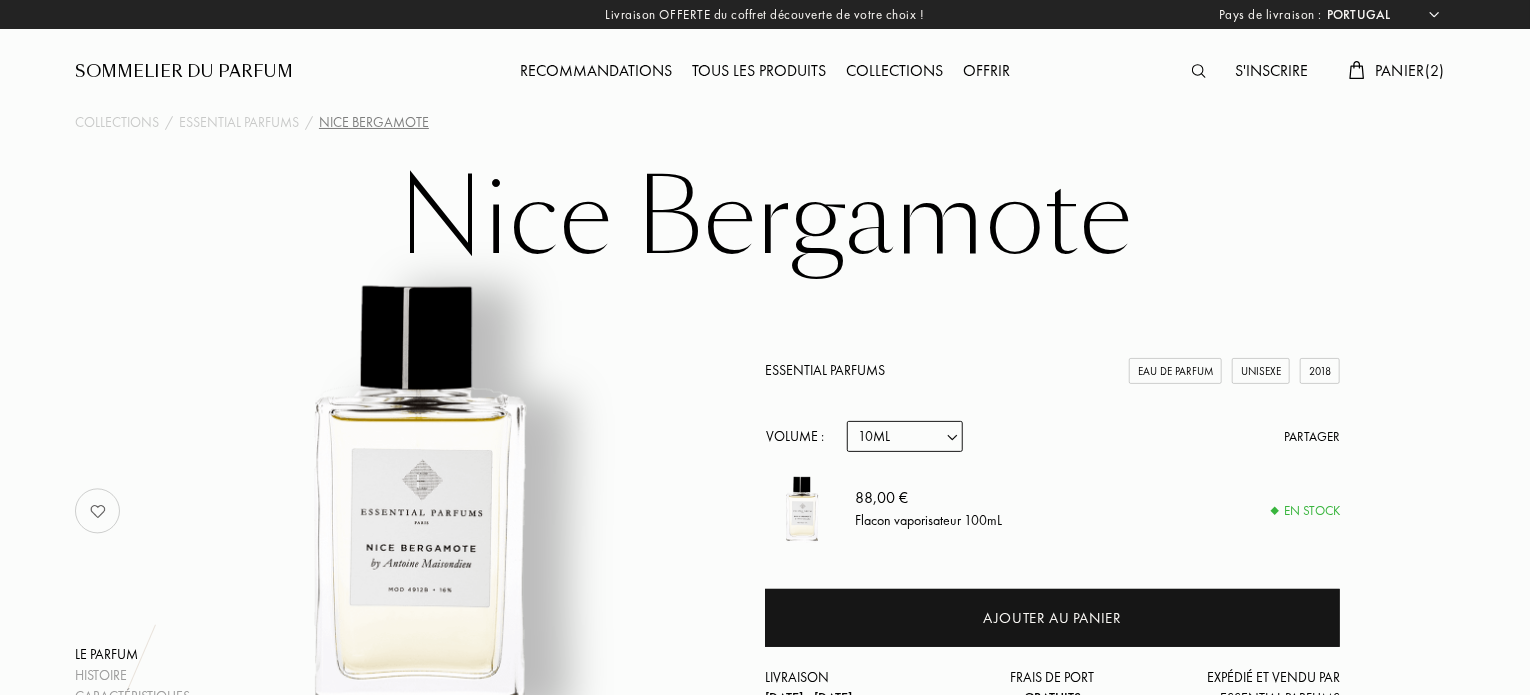 click on "Echantillon 10mL 100mL 150mL" at bounding box center (905, 436) 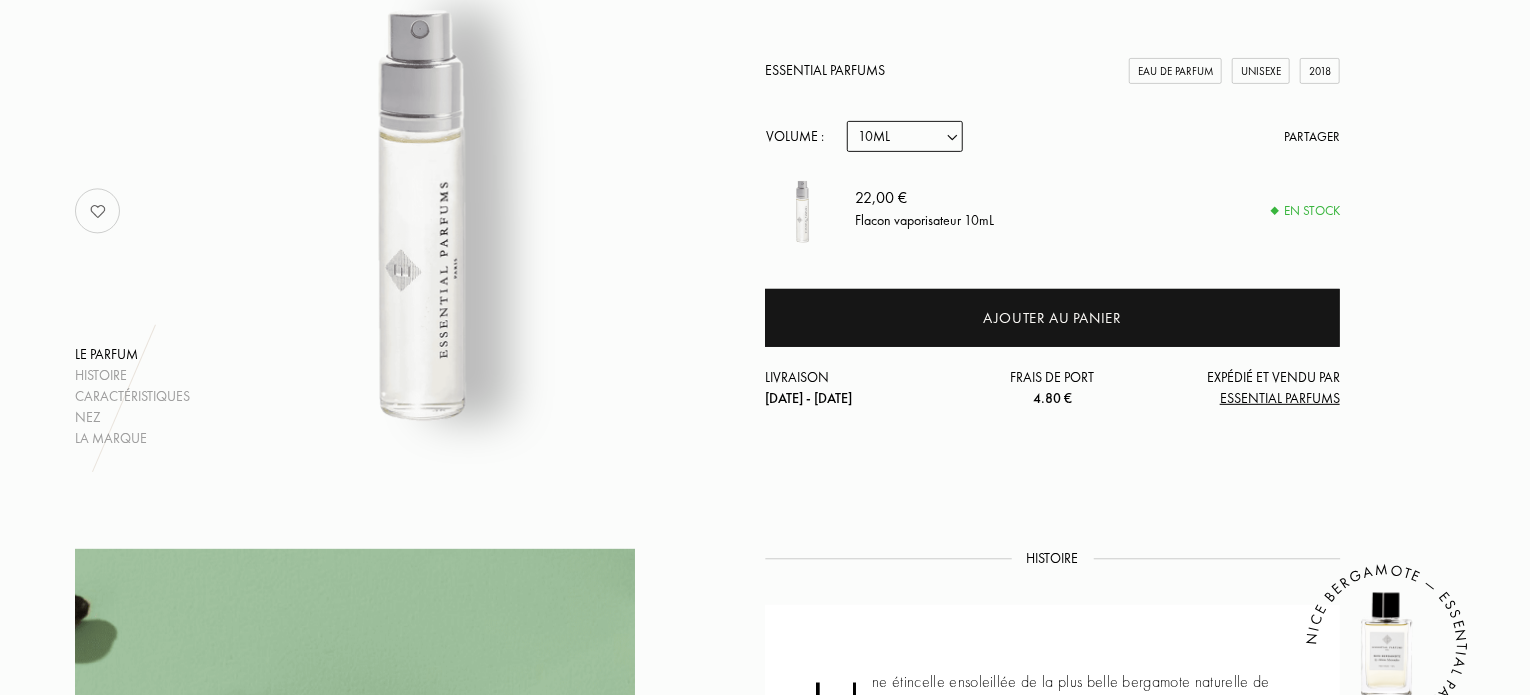 scroll, scrollTop: 0, scrollLeft: 0, axis: both 